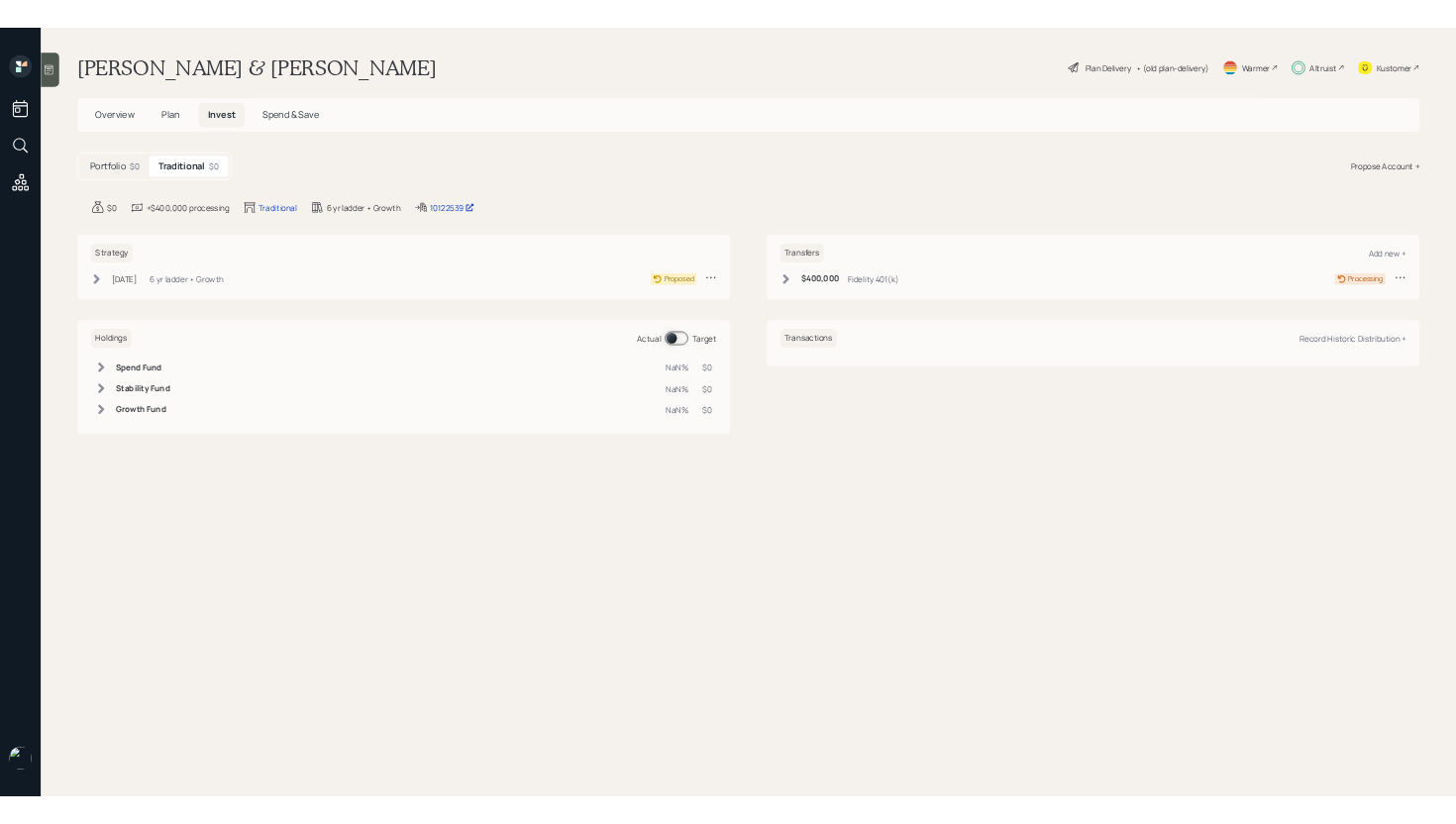 scroll, scrollTop: 0, scrollLeft: 0, axis: both 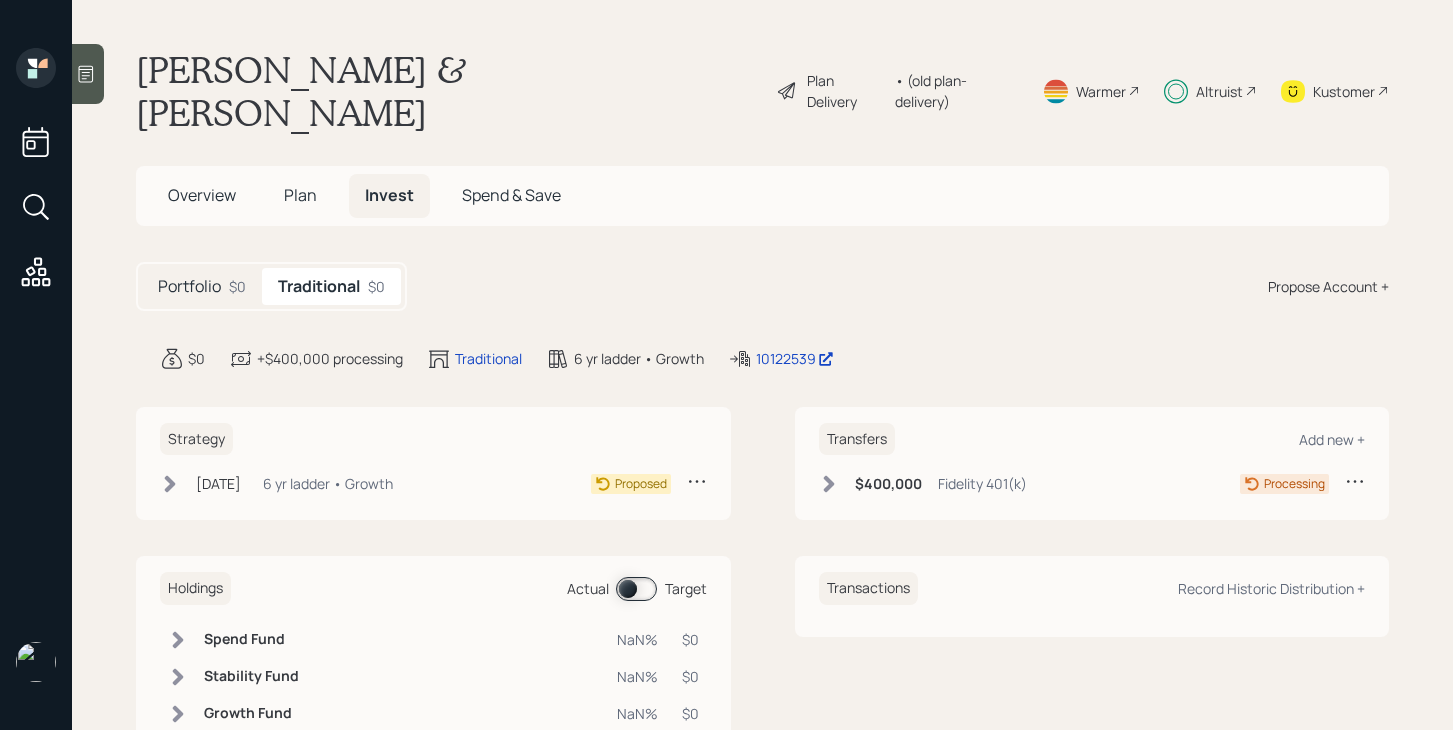 click on "• (old plan-delivery)" at bounding box center [956, 91] 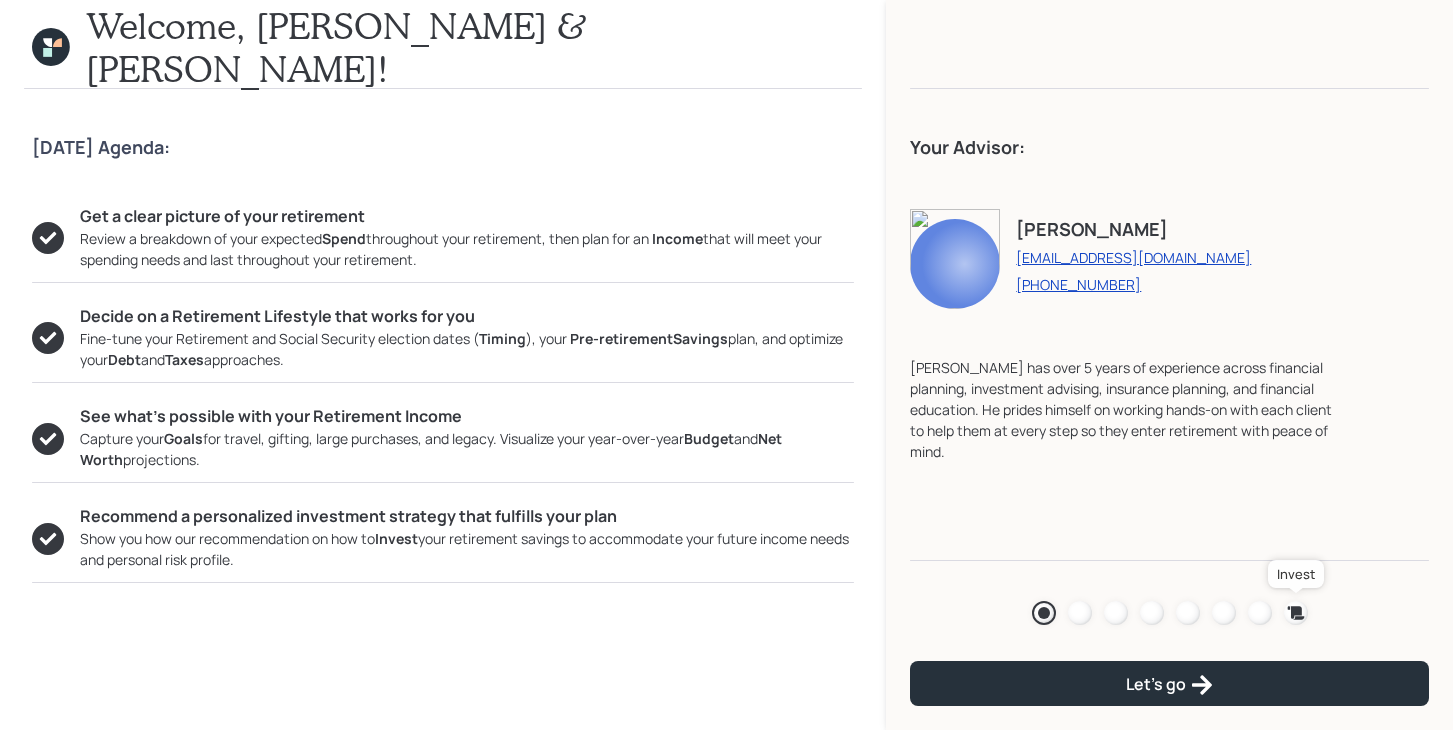 click 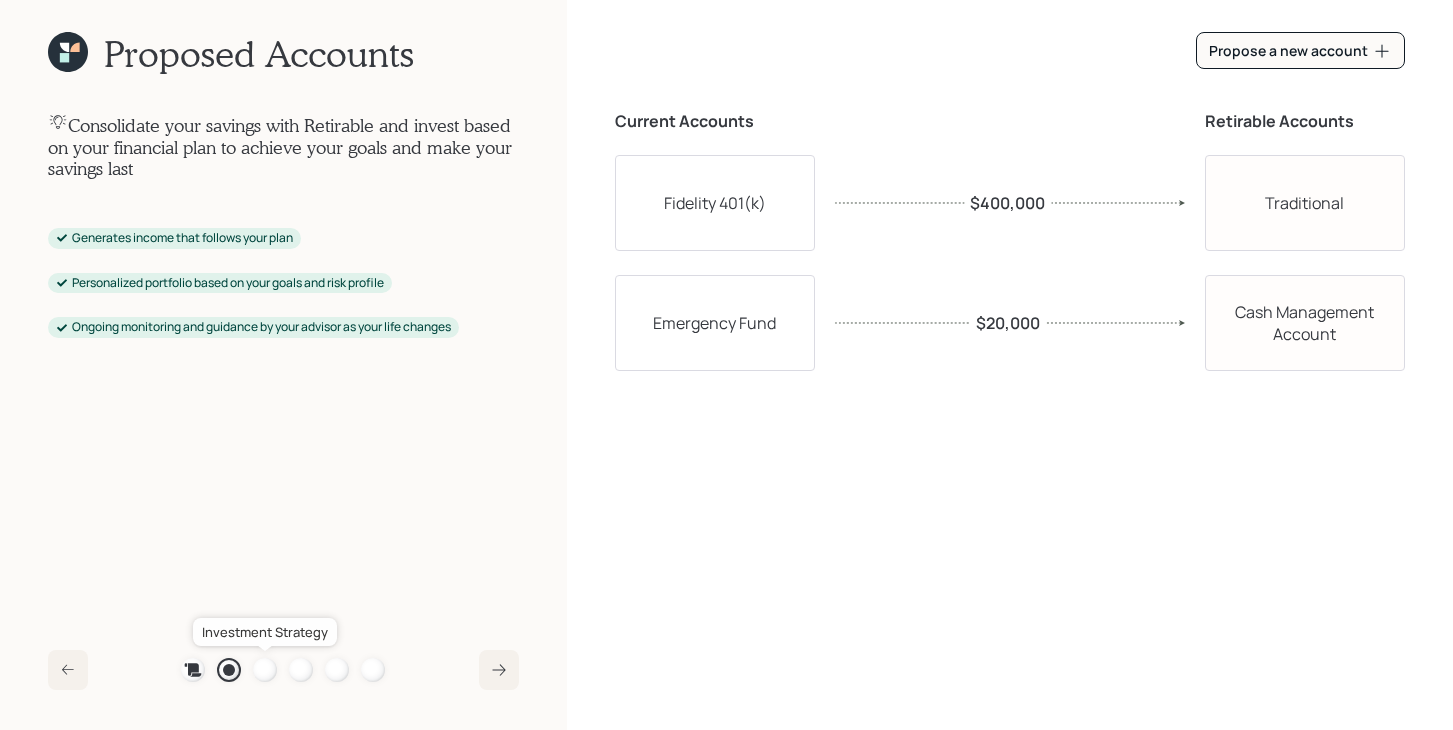 click at bounding box center (265, 670) 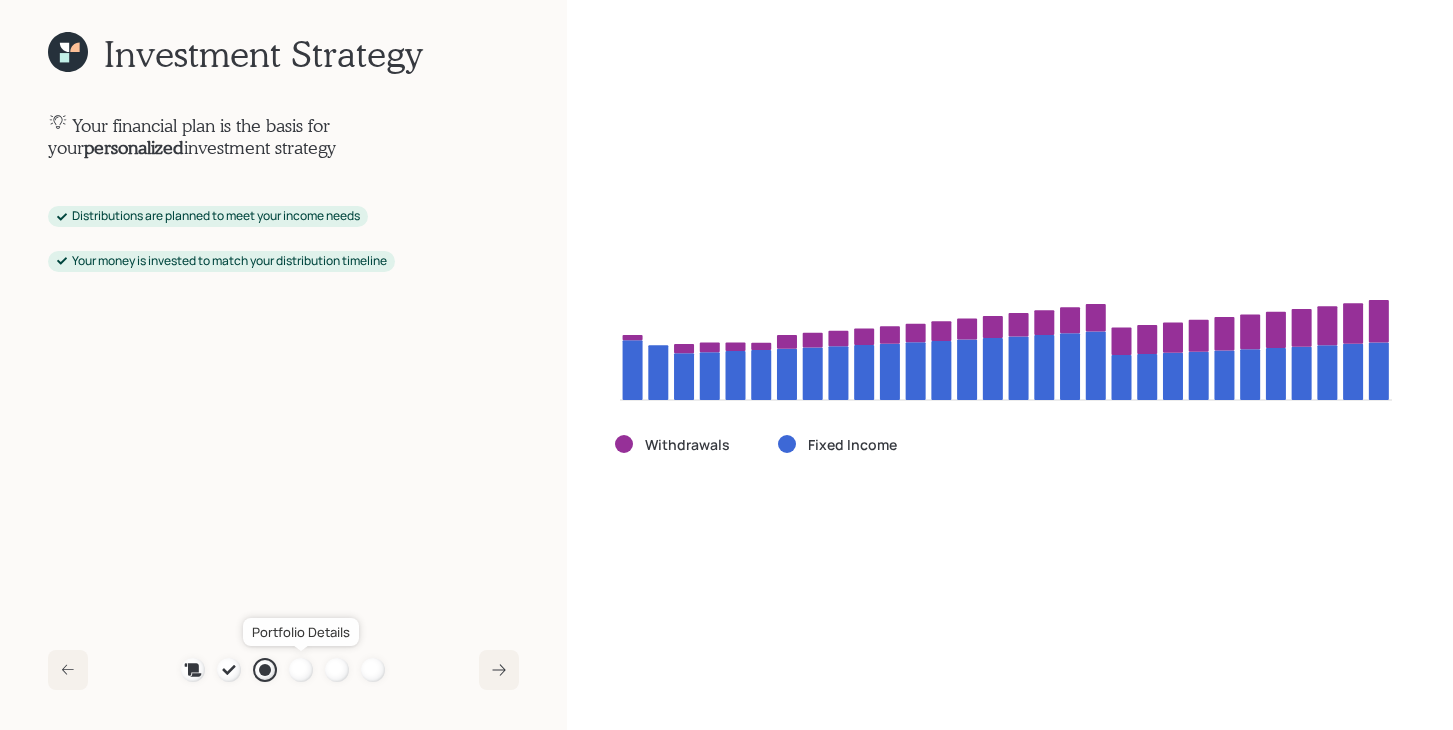 click at bounding box center (301, 670) 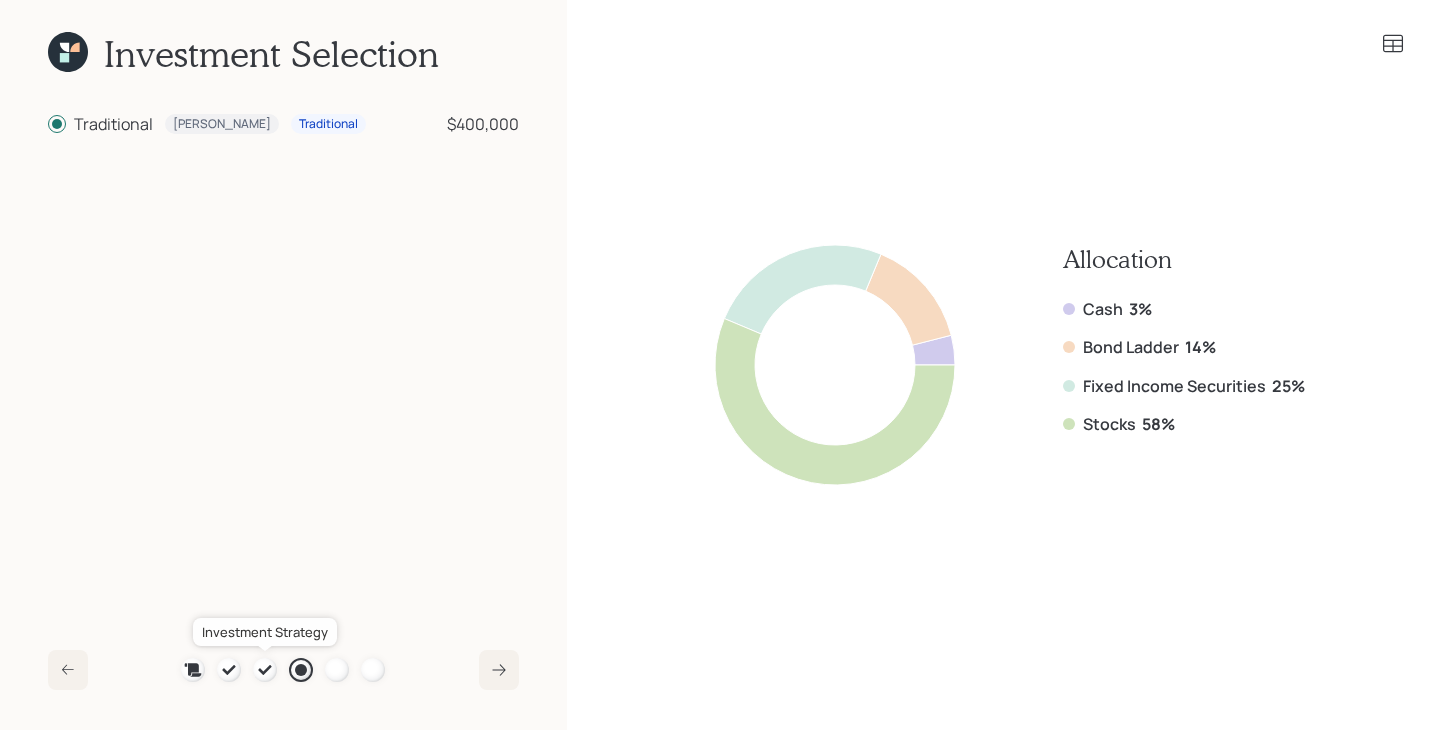 click at bounding box center (265, 670) 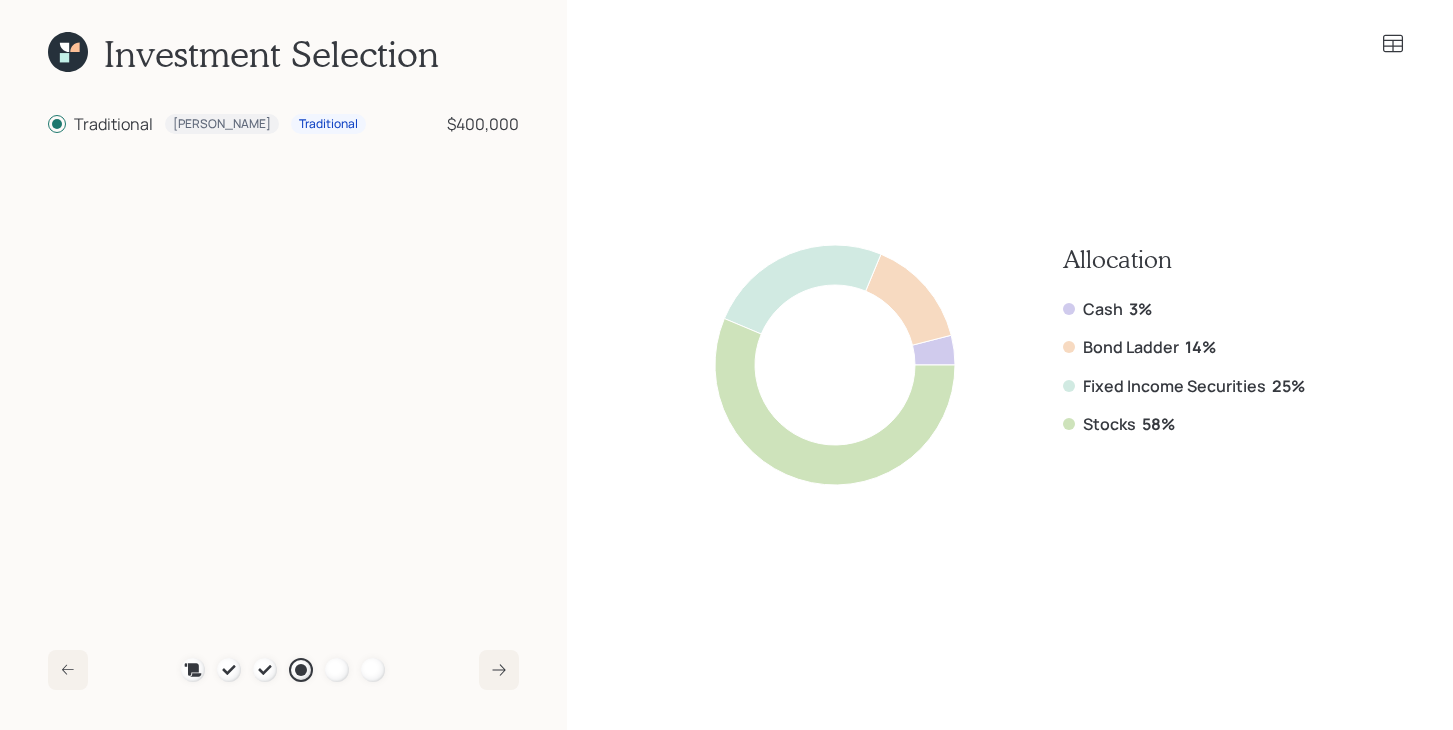 click at bounding box center [1010, 44] 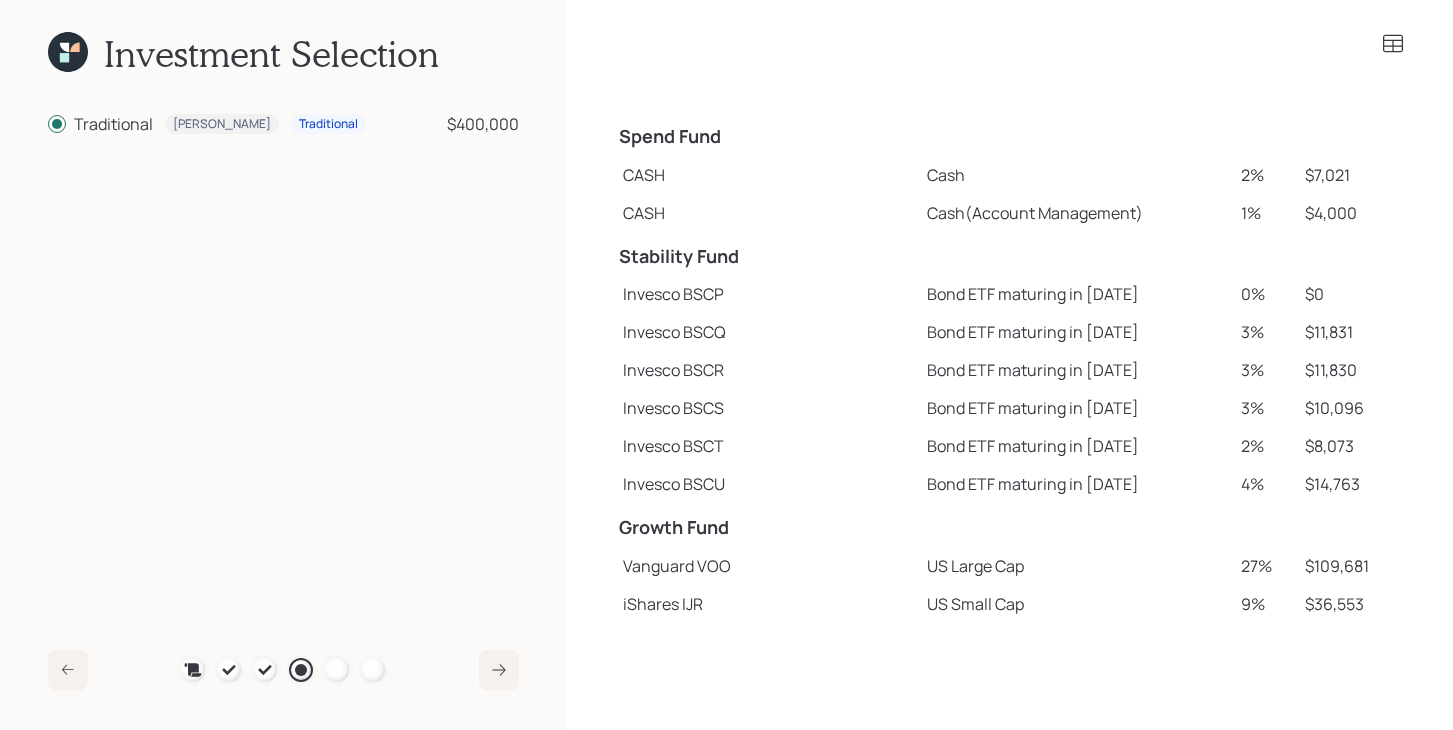 click 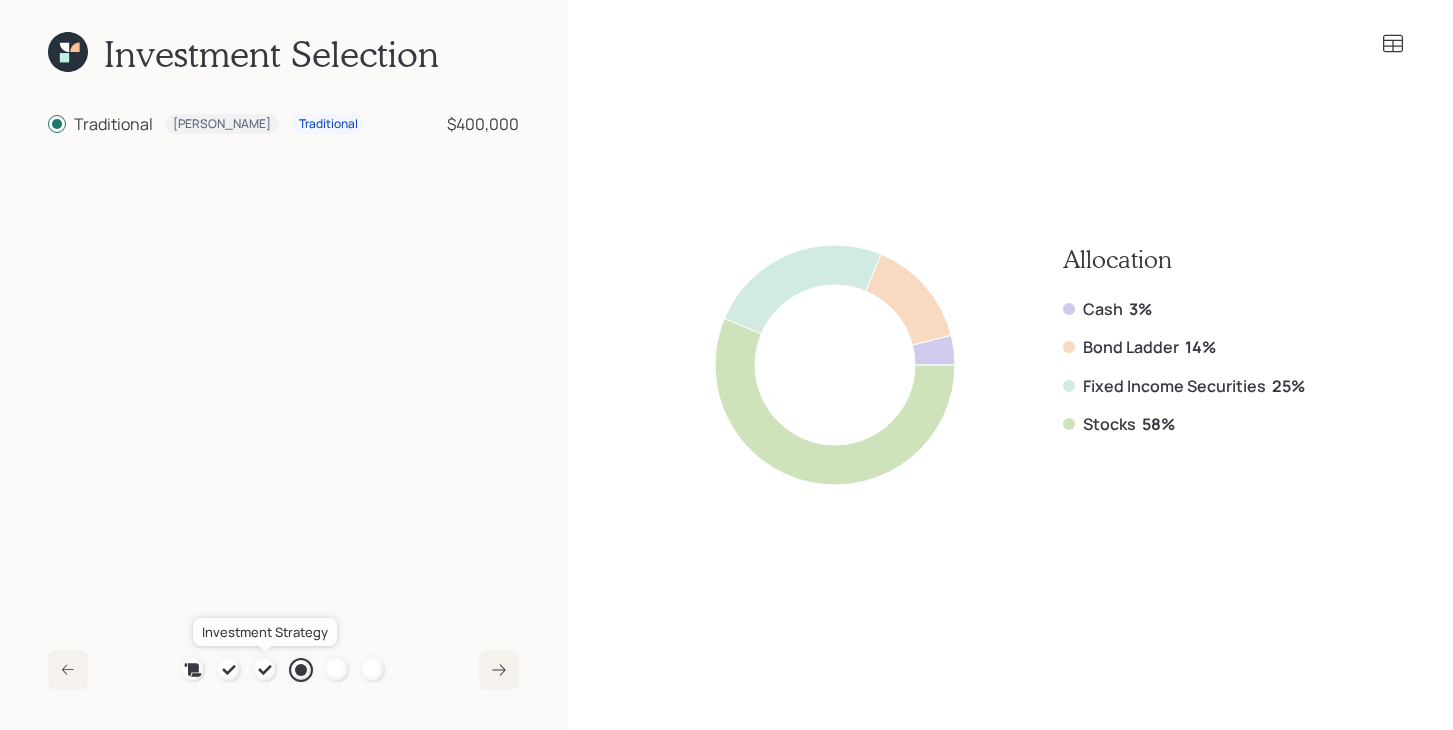 click 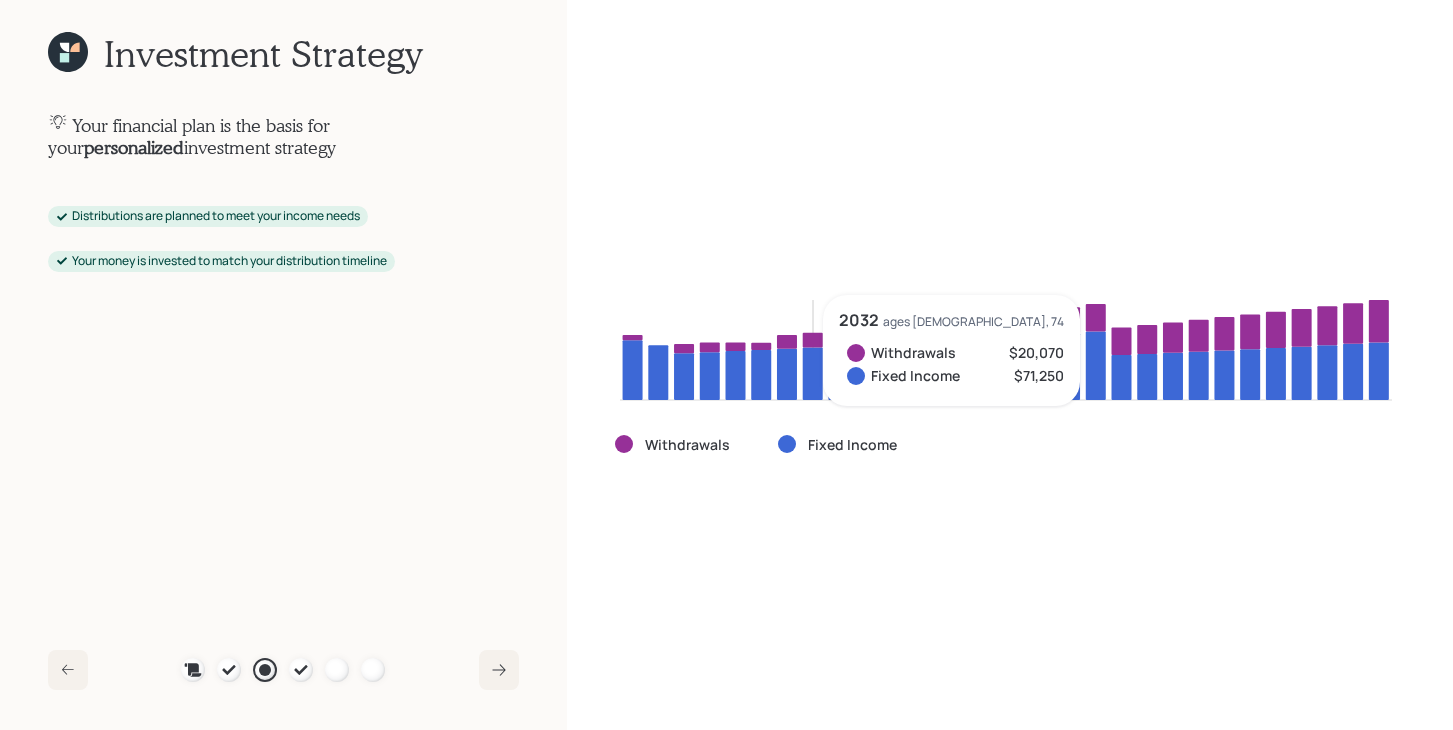 click 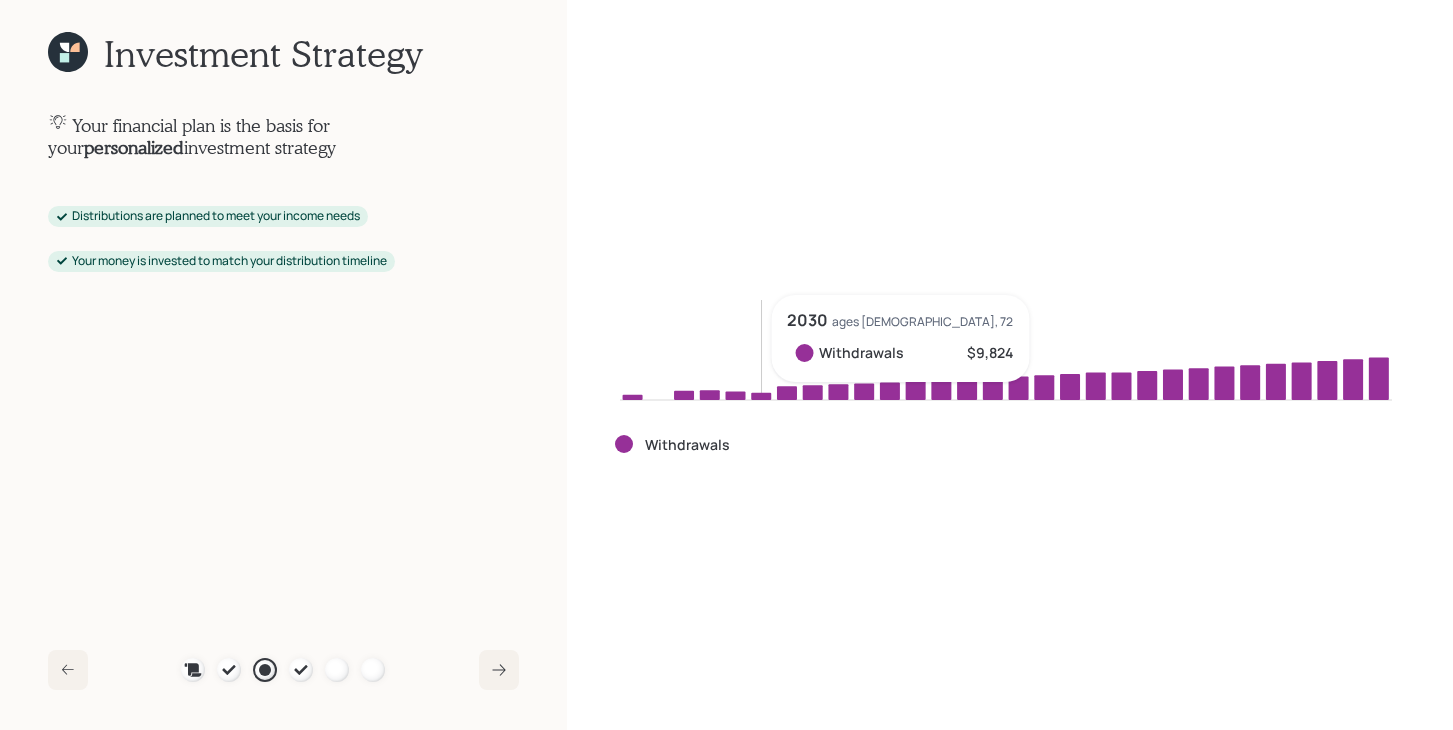 click 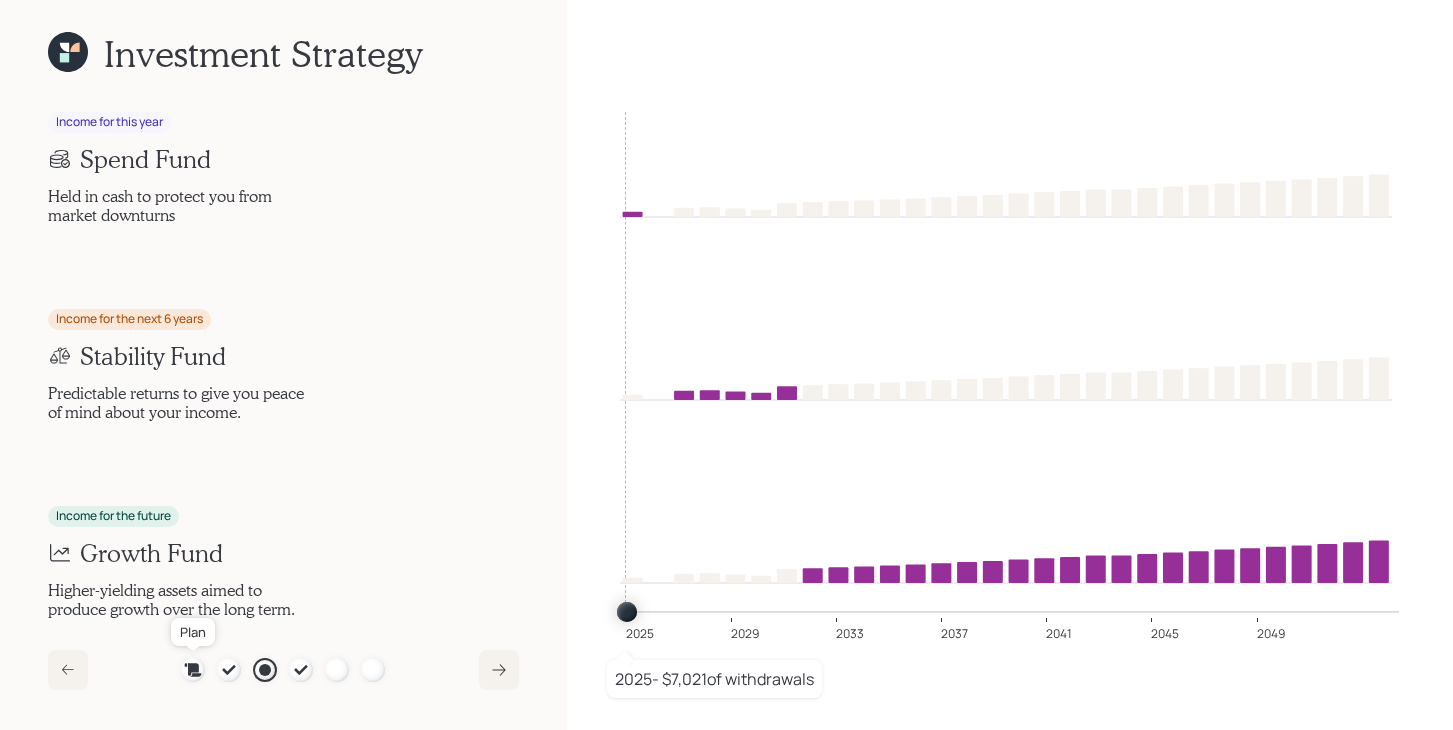 click 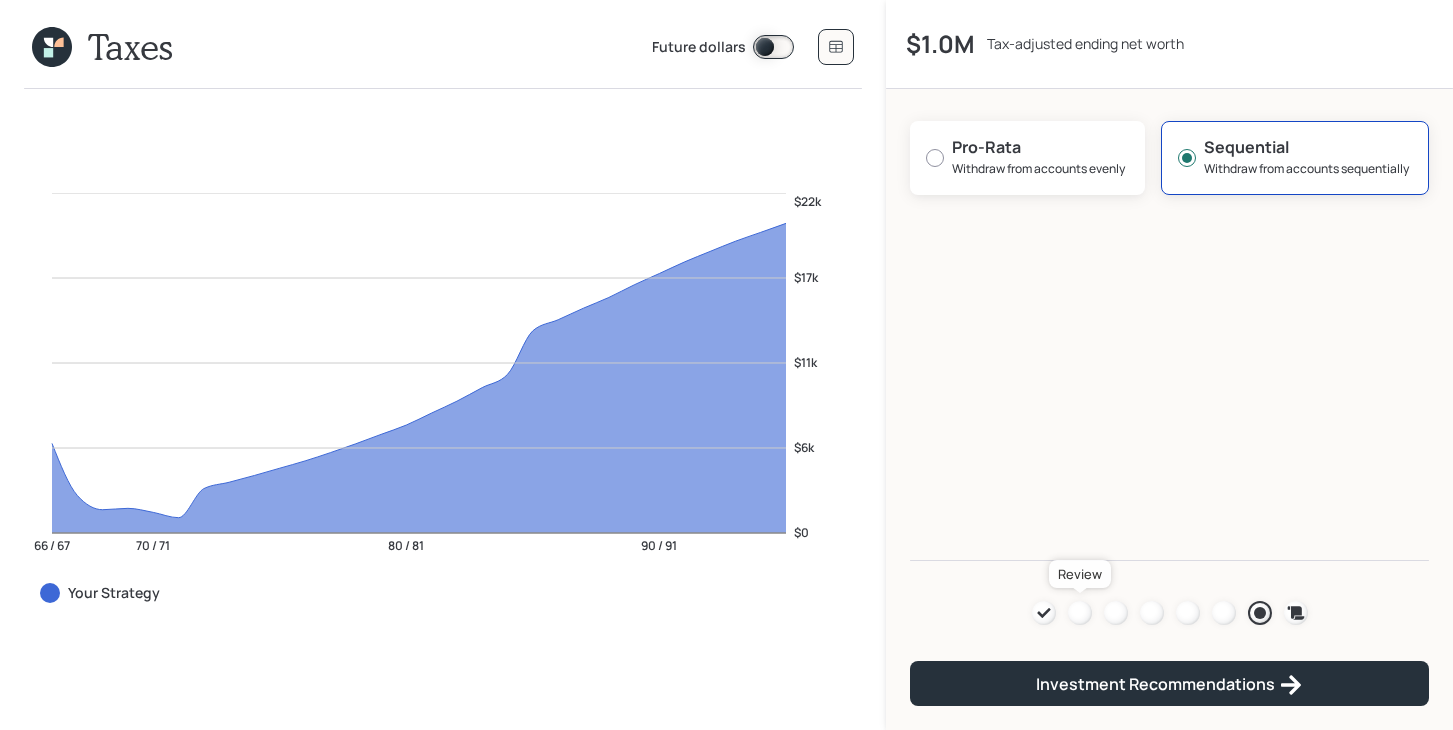click at bounding box center [1080, 613] 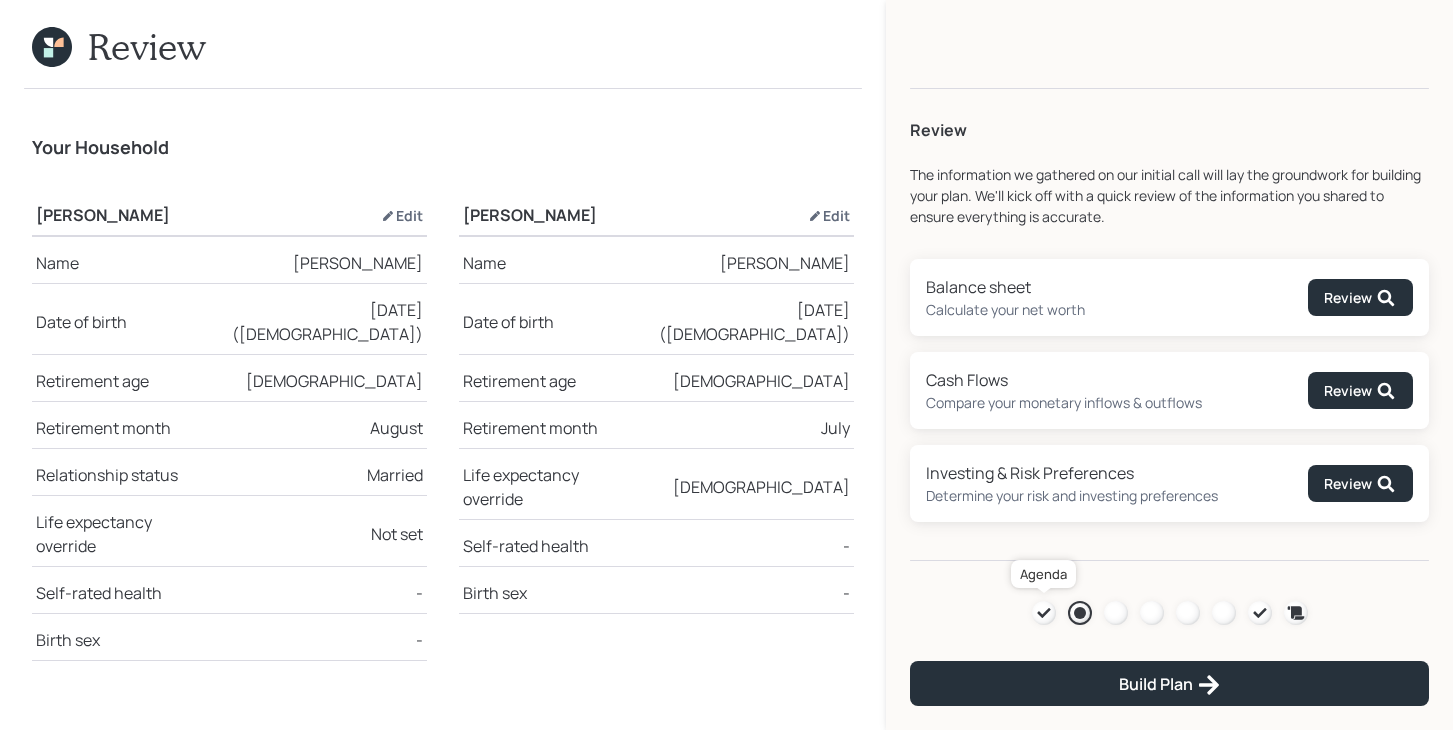 click 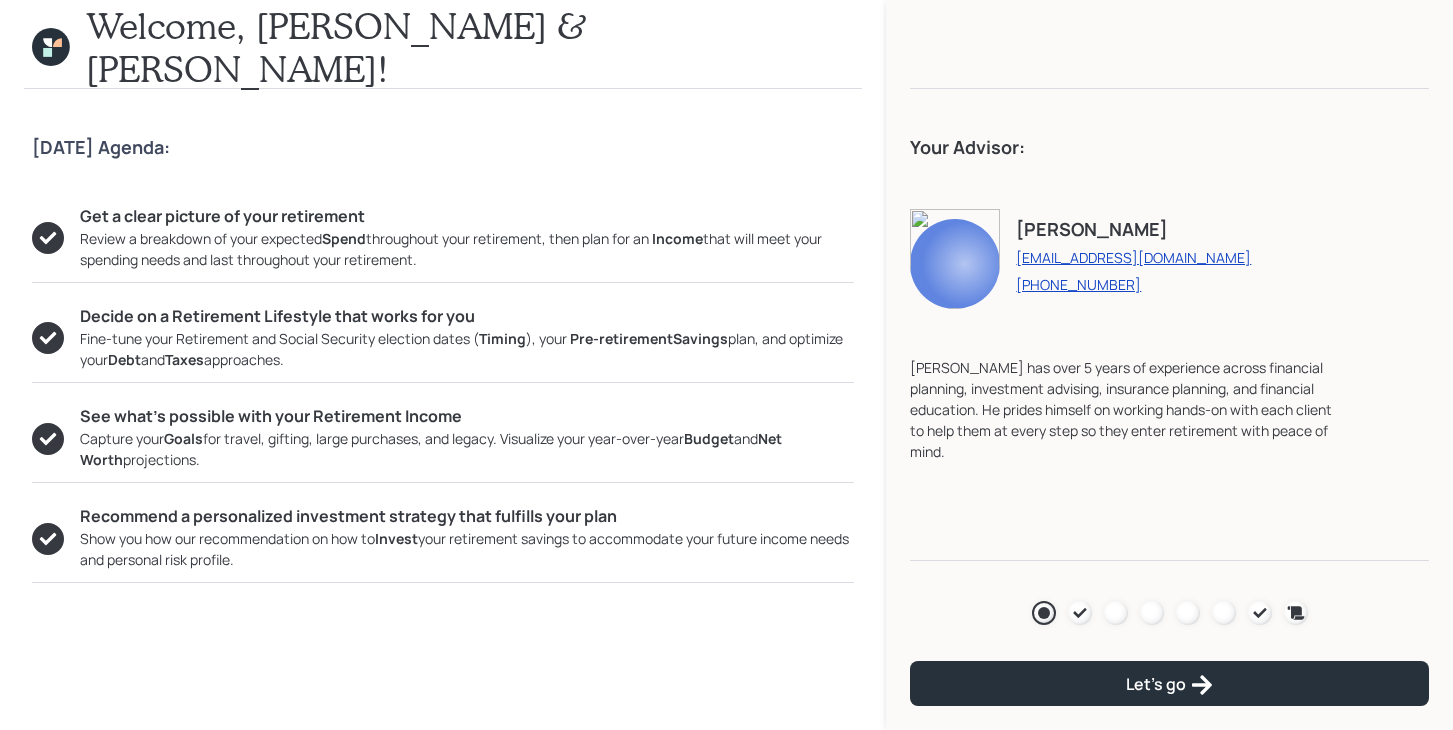 click on "Agenda Review Income Spend Net-worth Budget Taxes Invest" at bounding box center [1170, 613] 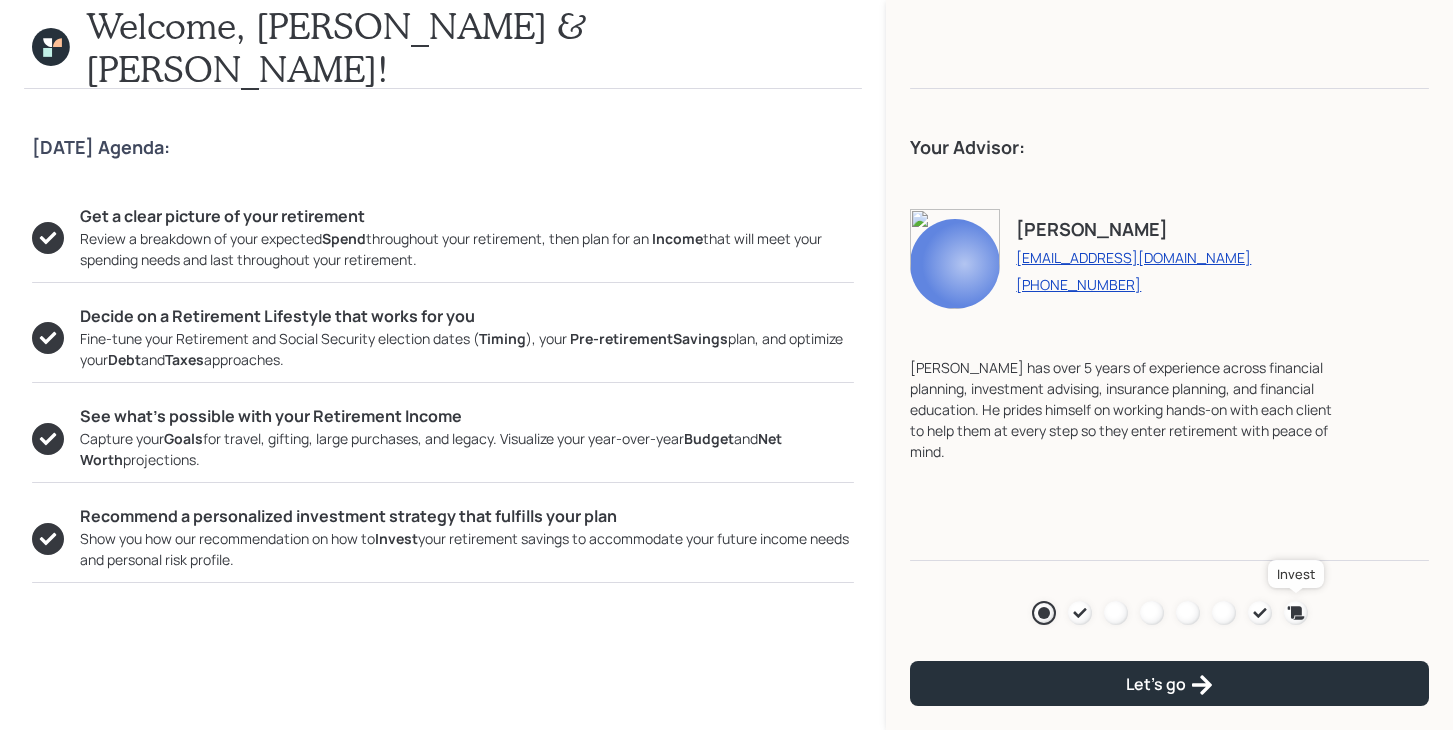 click 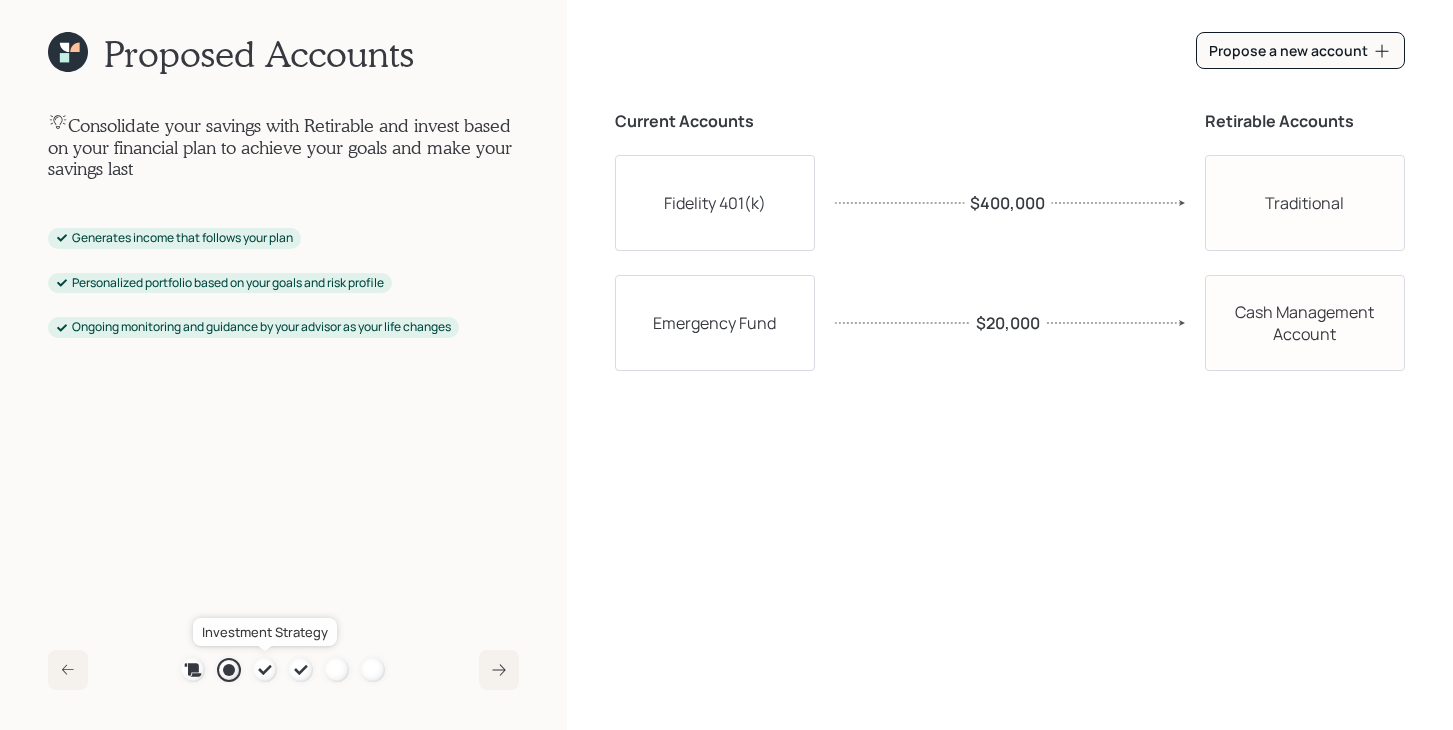 click 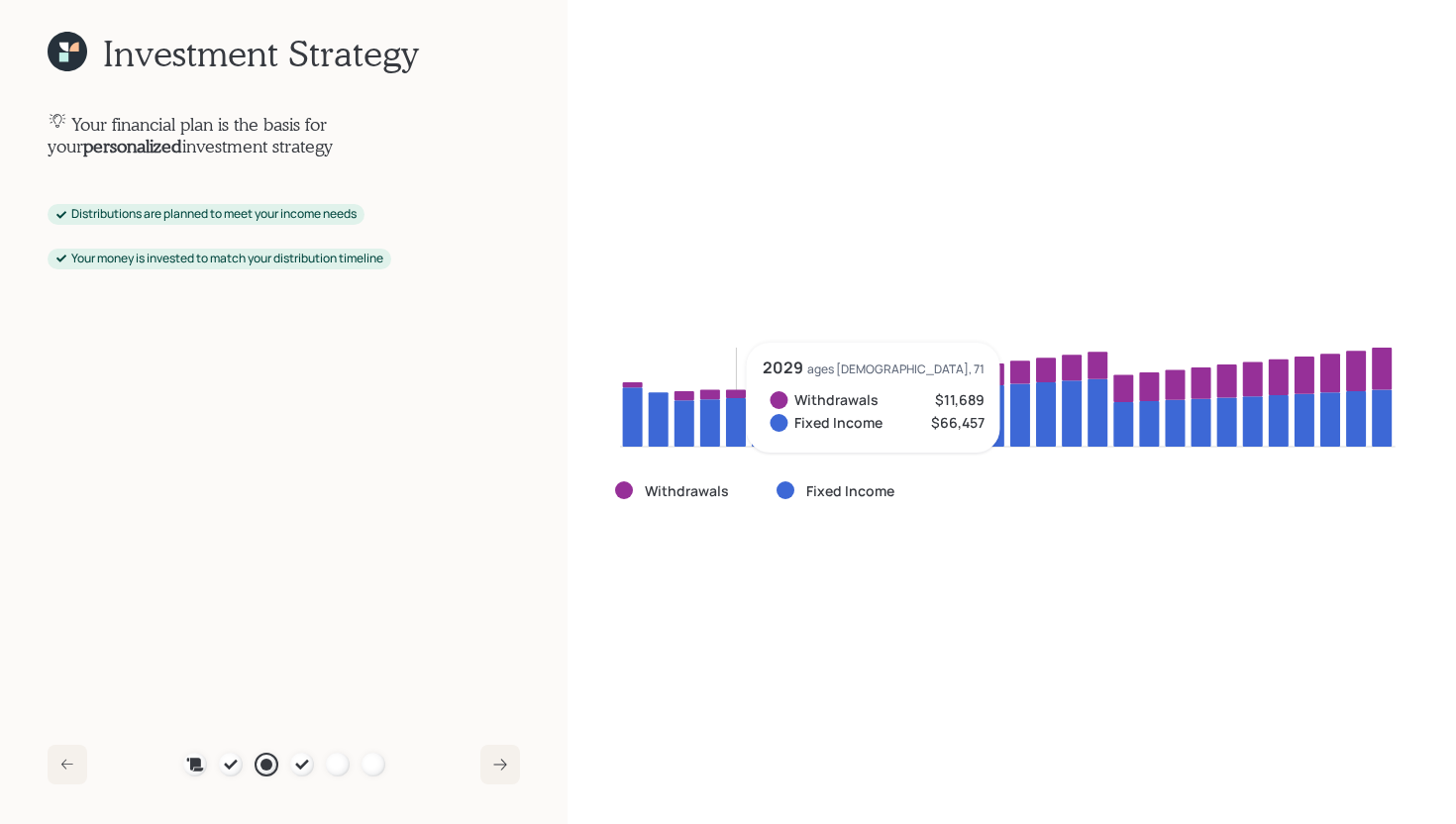 click 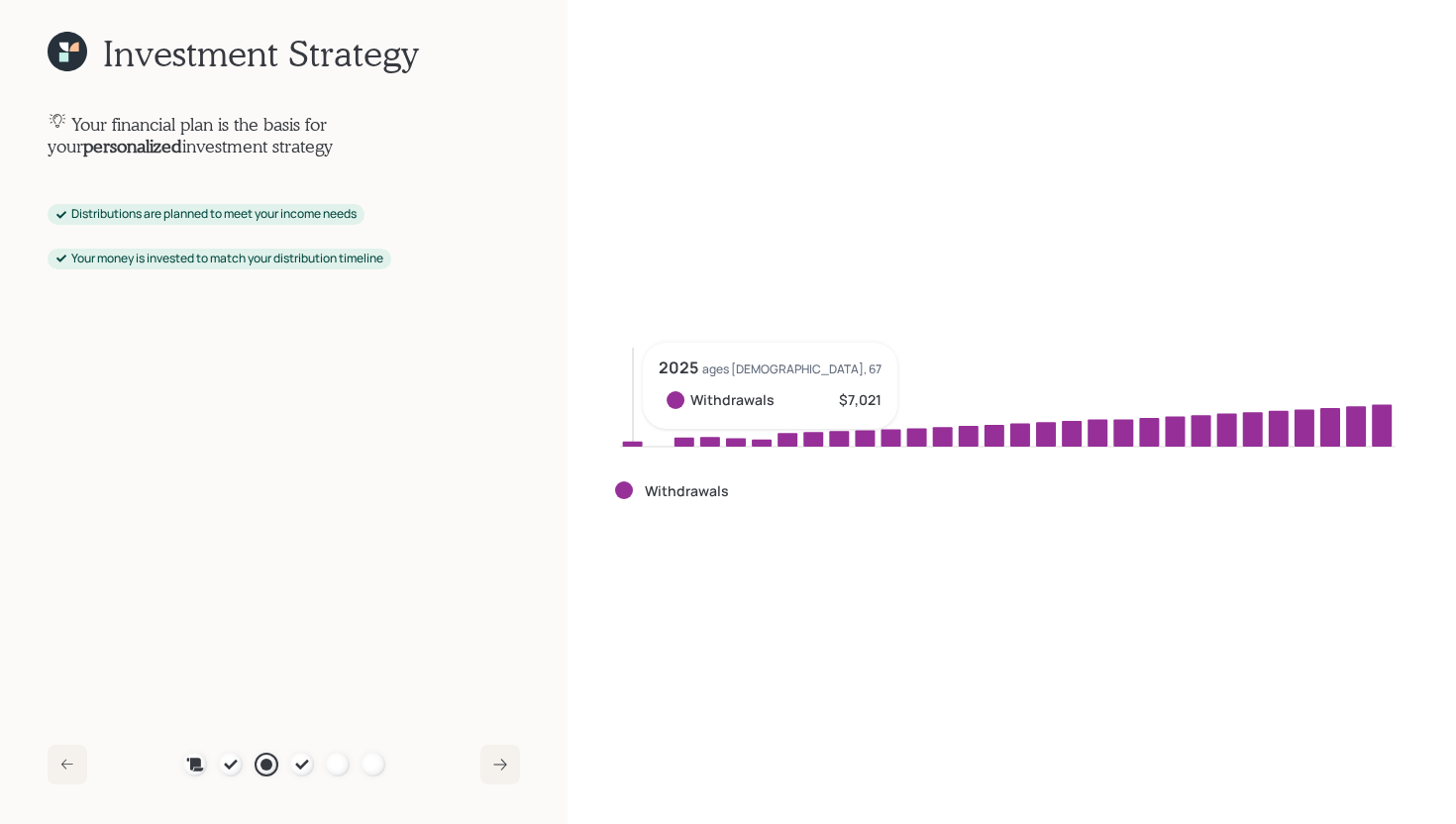 click 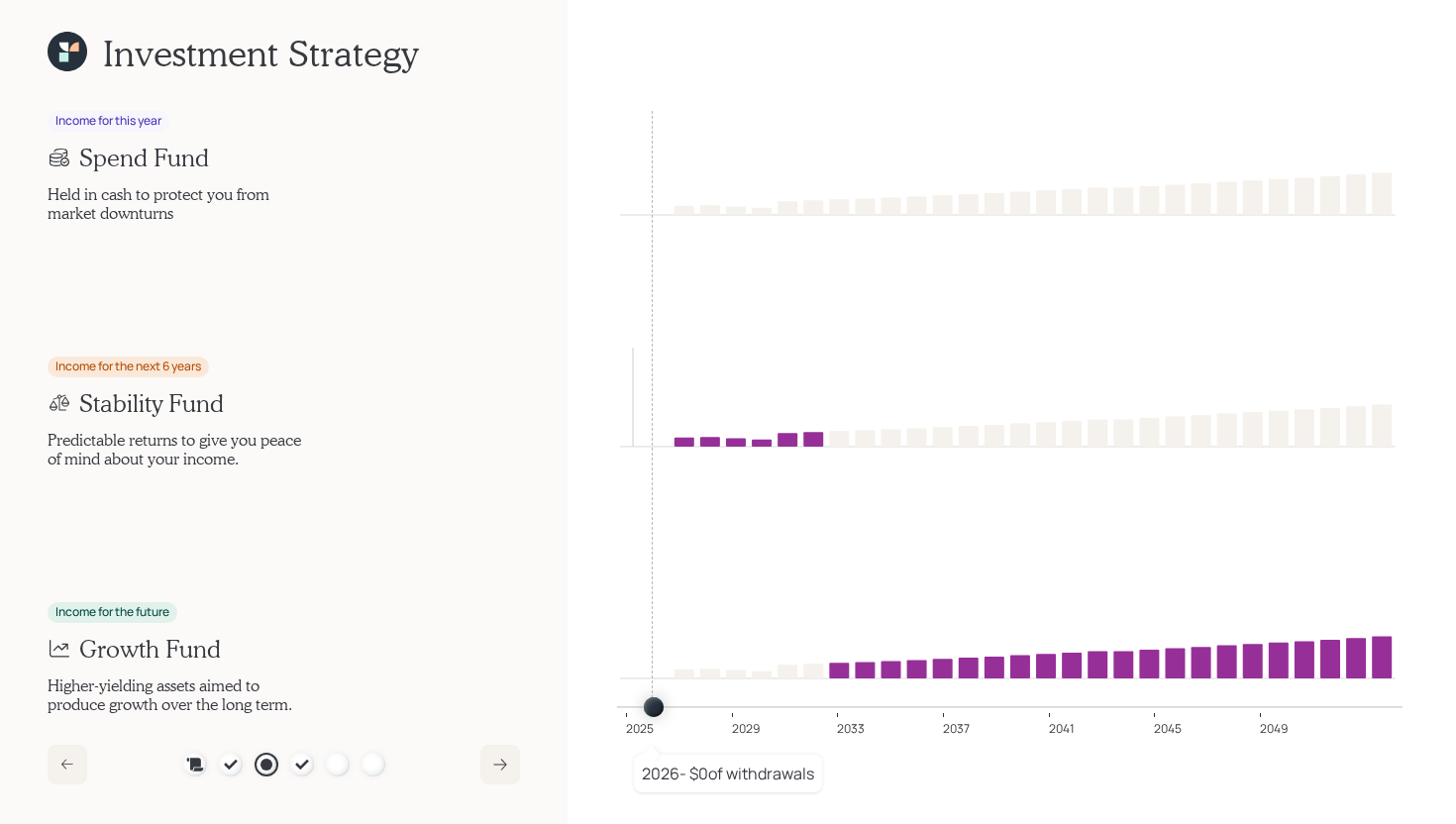 drag, startPoint x: 634, startPoint y: 699, endPoint x: 658, endPoint y: 694, distance: 24.5153 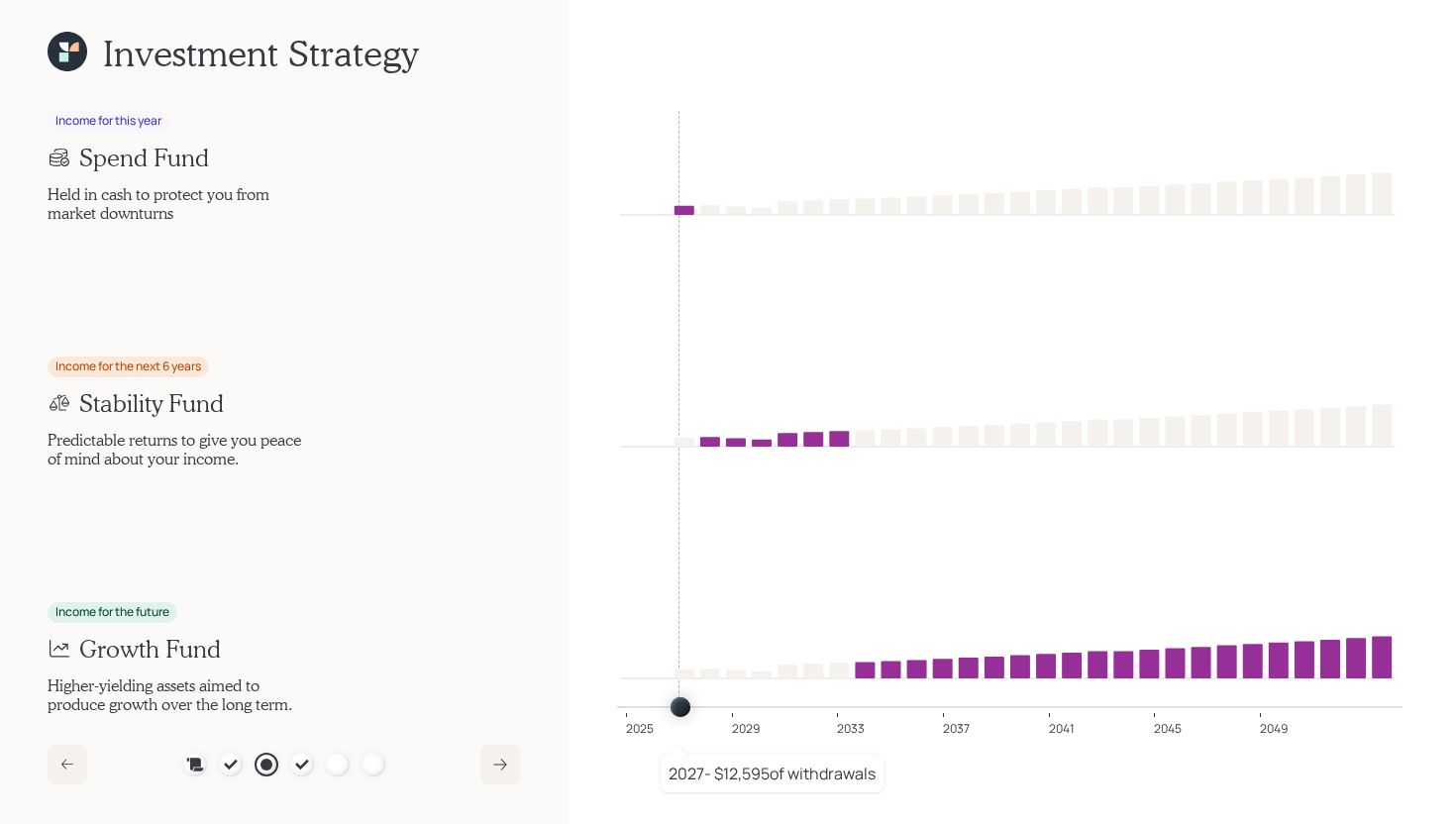 drag, startPoint x: 656, startPoint y: 706, endPoint x: 674, endPoint y: 702, distance: 18.439089 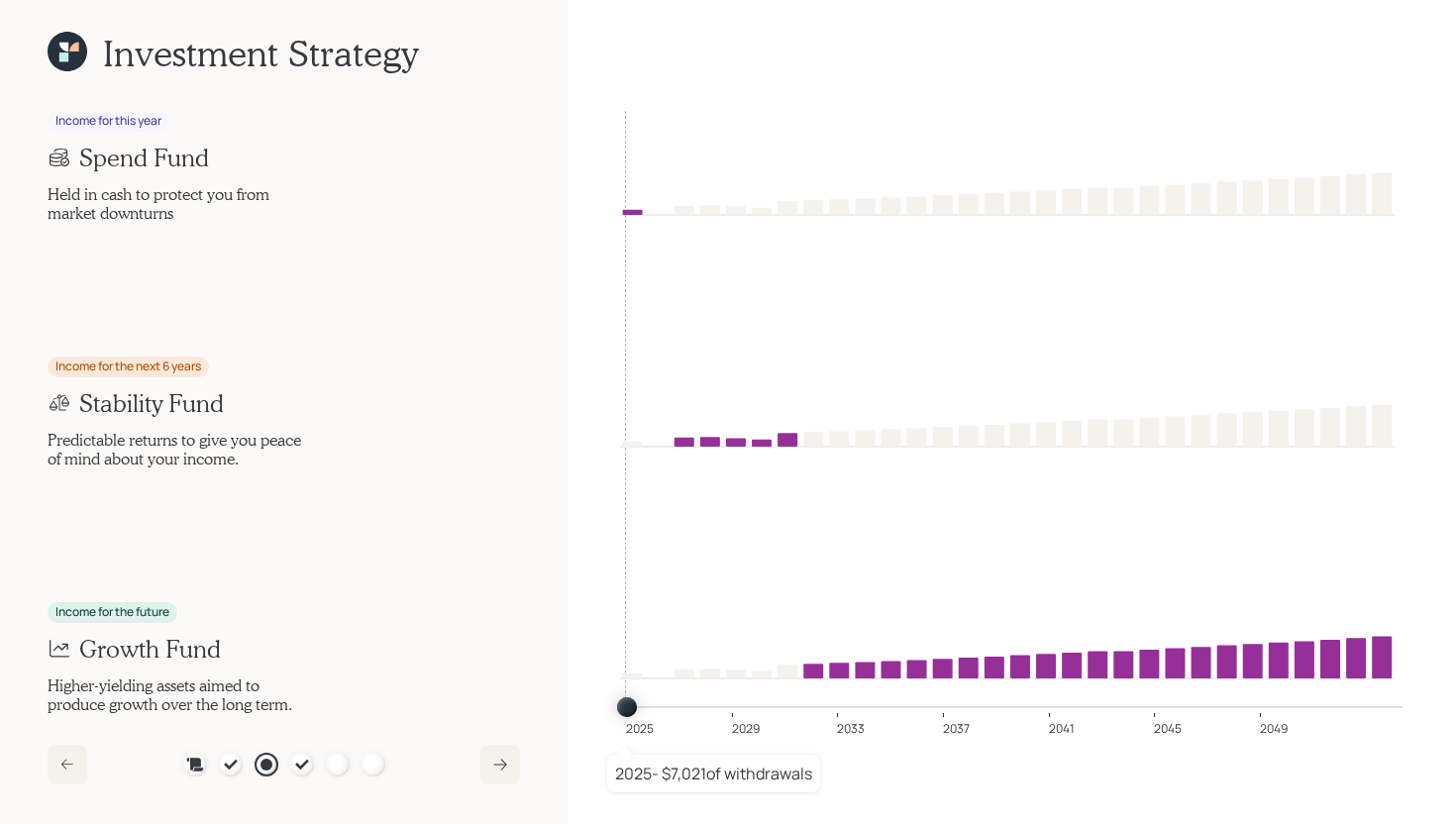 type on "2025" 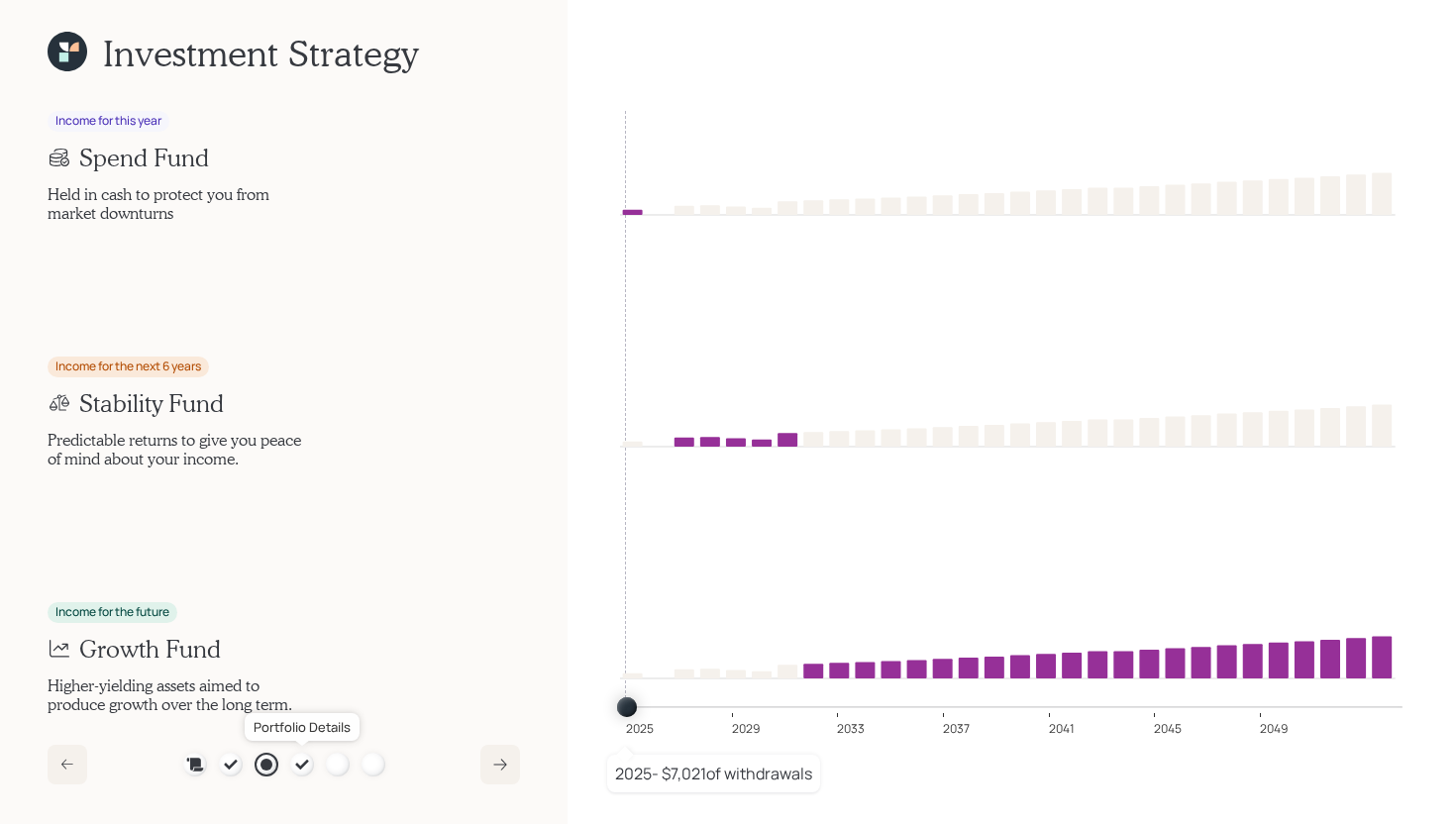 click 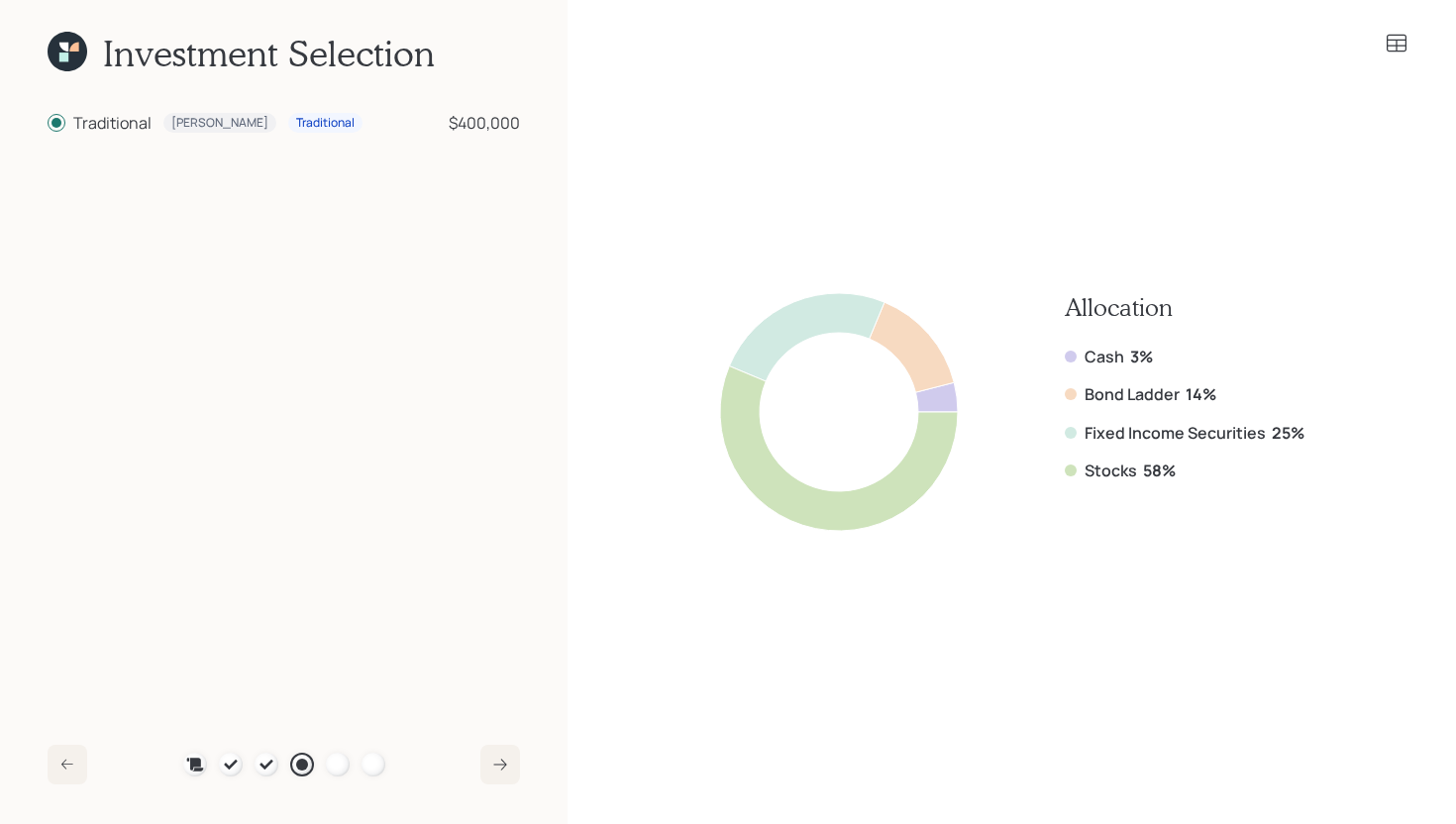click 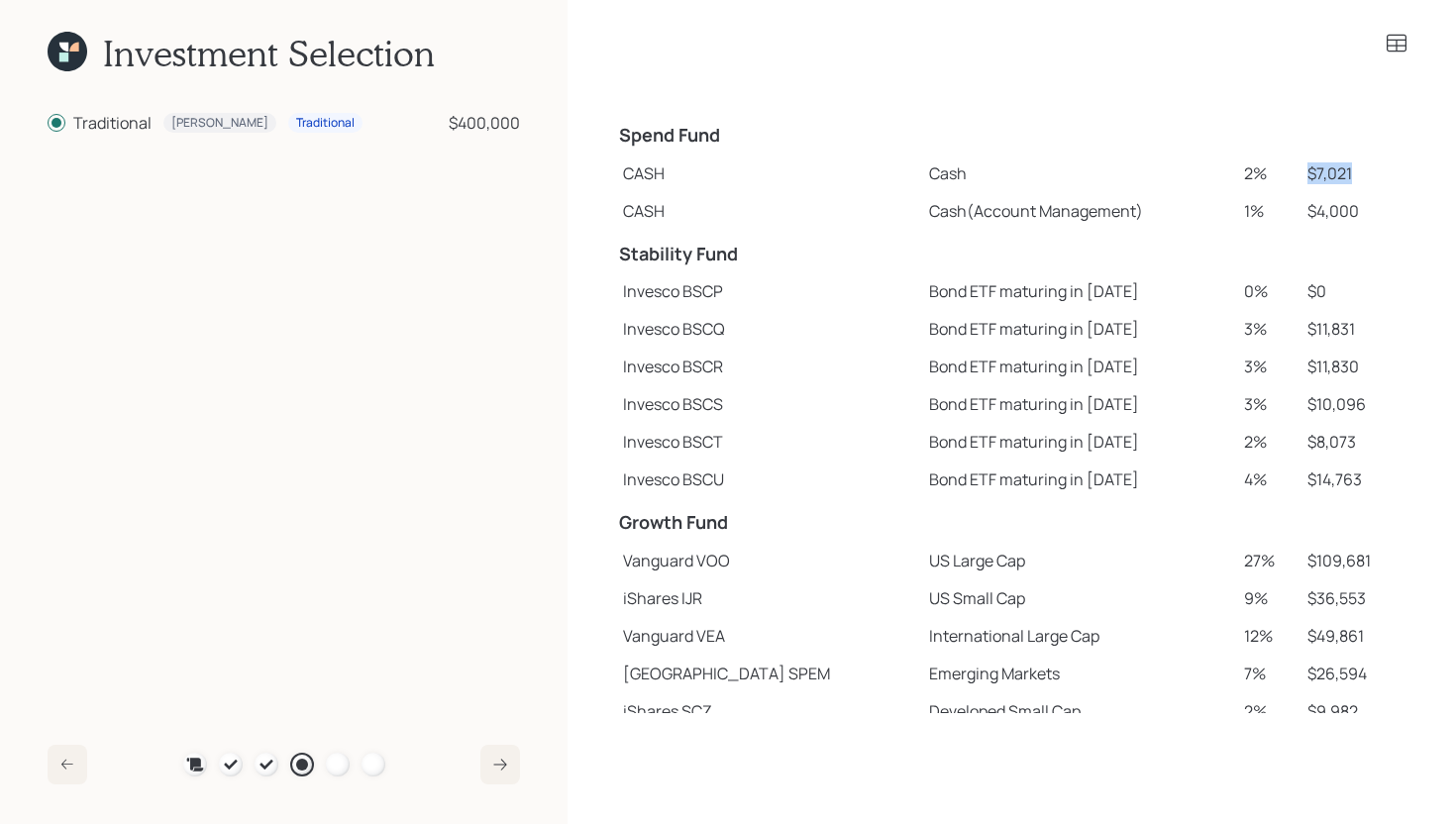 drag, startPoint x: 1293, startPoint y: 172, endPoint x: 1365, endPoint y: 172, distance: 72 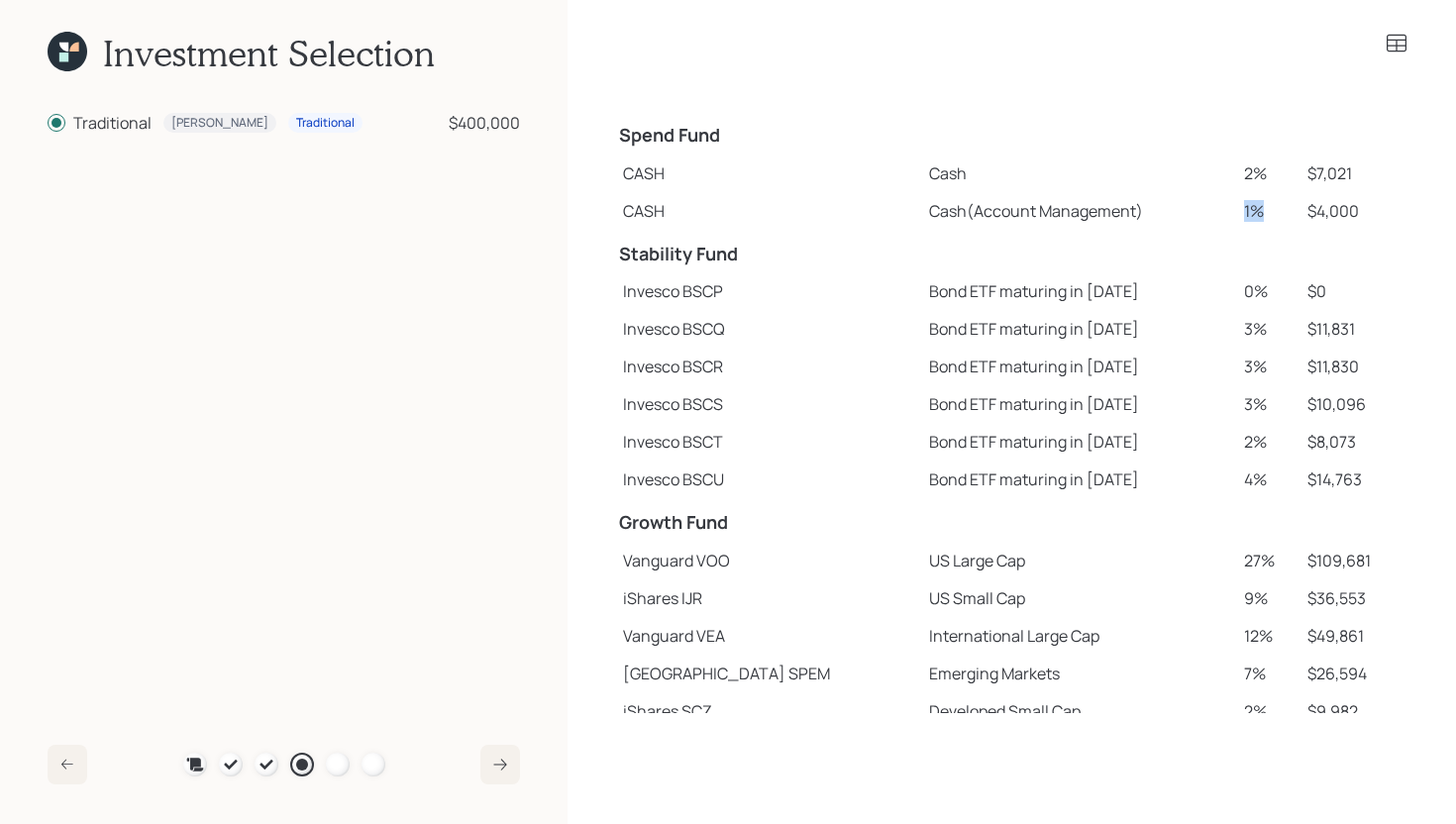 drag, startPoint x: 1218, startPoint y: 211, endPoint x: 1240, endPoint y: 211, distance: 22 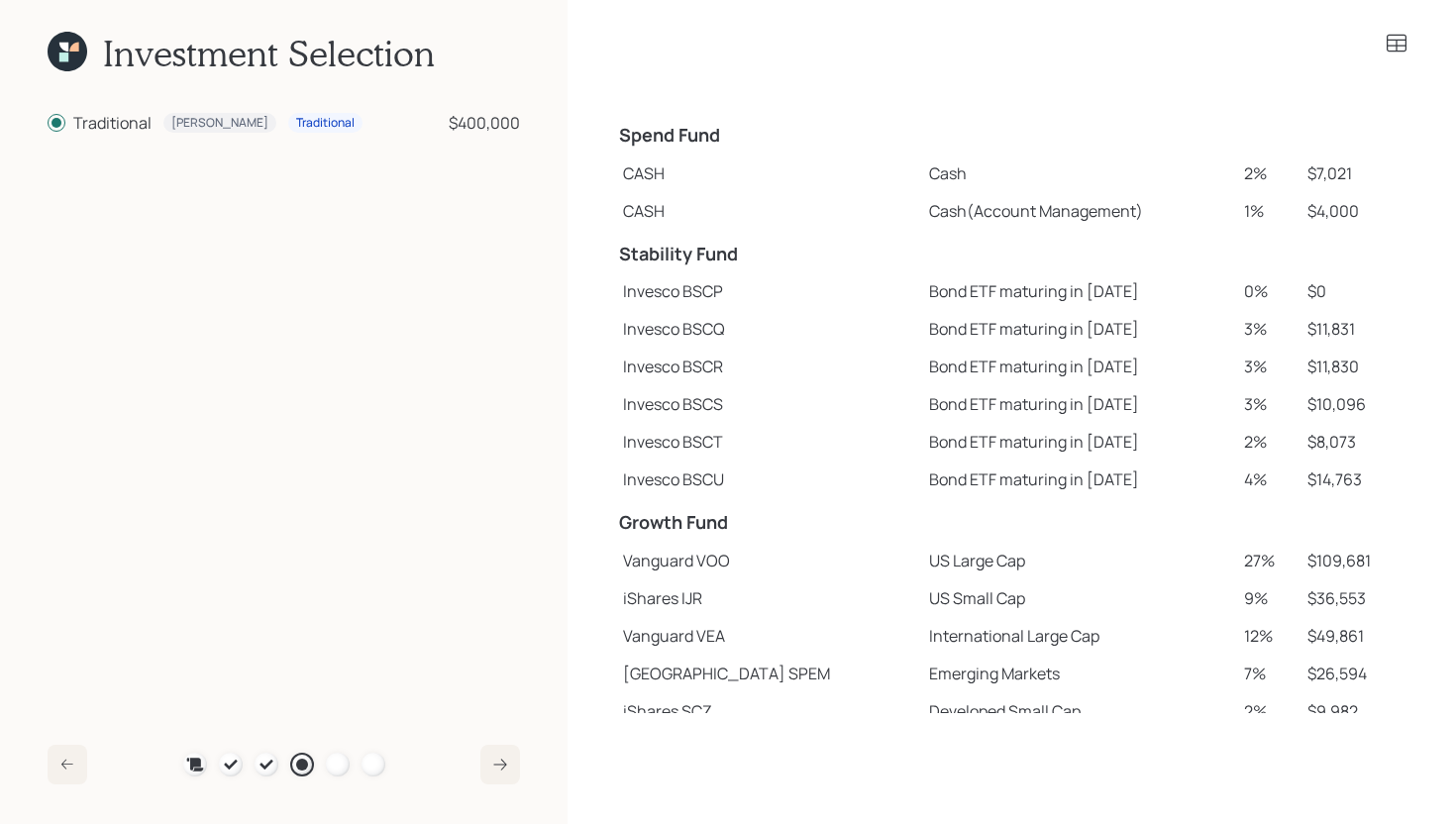 click on "Spend Fund" at bounding box center (768, 136) 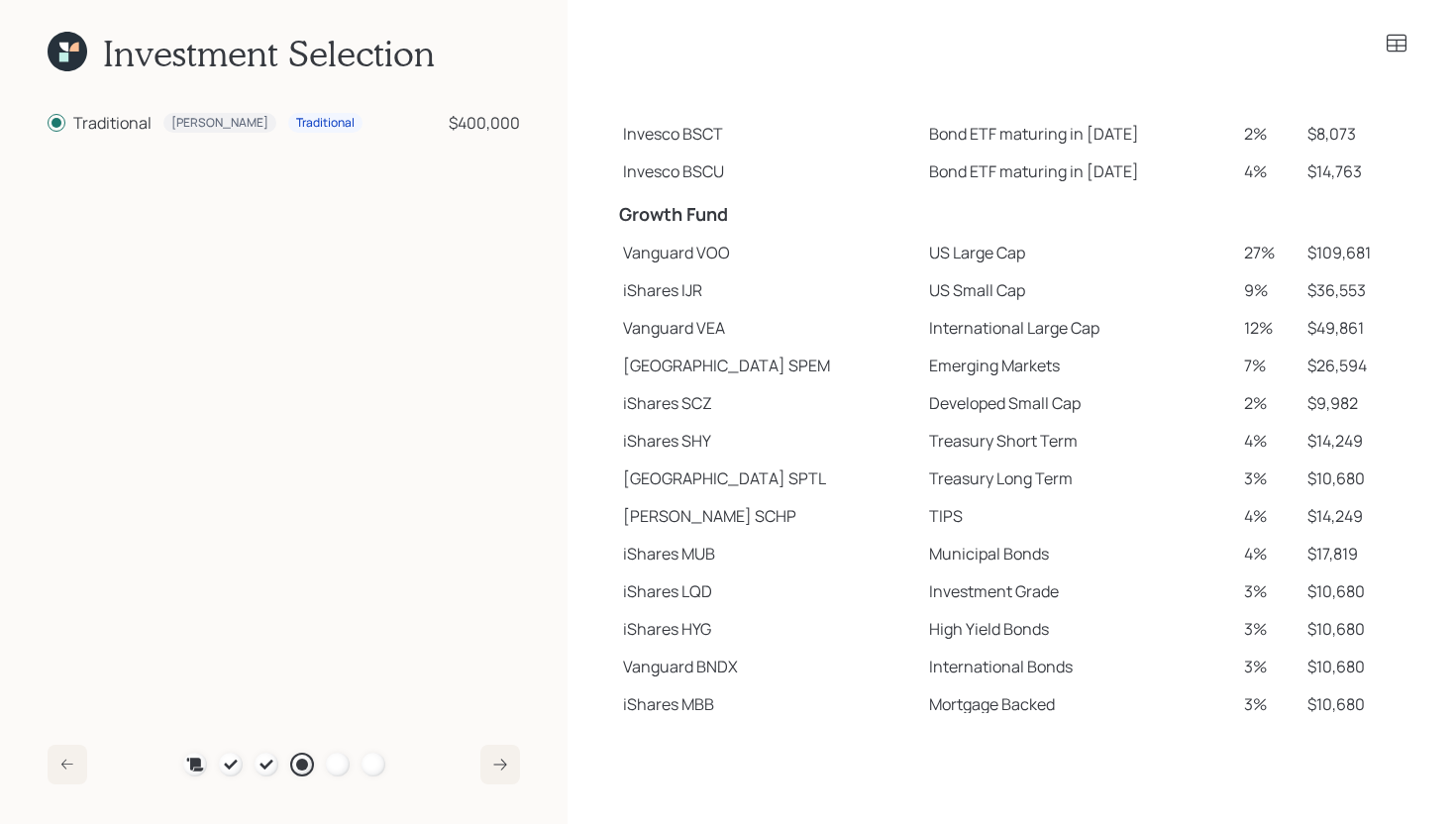 scroll, scrollTop: 318, scrollLeft: 0, axis: vertical 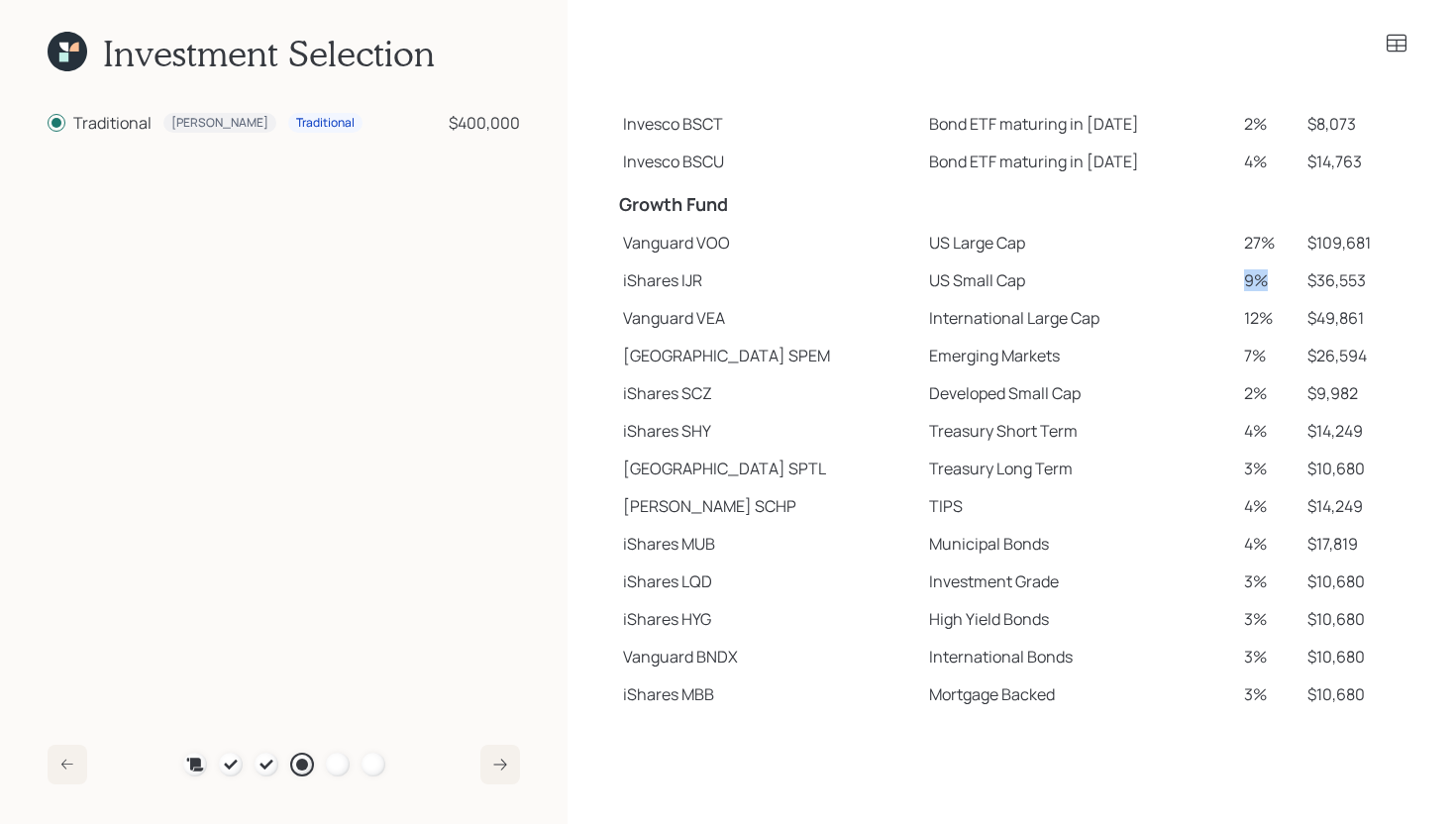 drag, startPoint x: 1216, startPoint y: 282, endPoint x: 1241, endPoint y: 281, distance: 25.019992 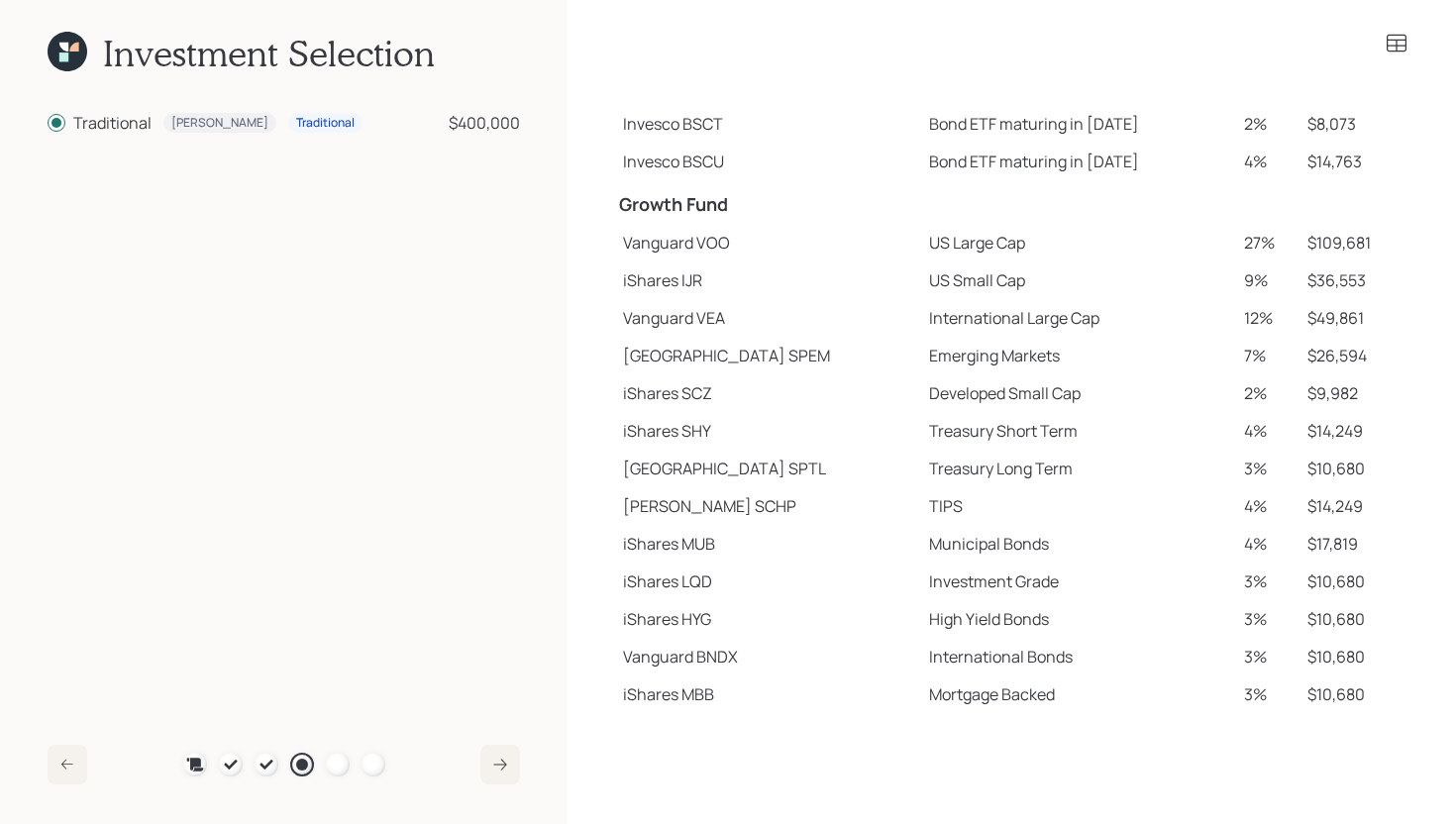 click on "9%" at bounding box center [1268, 280] 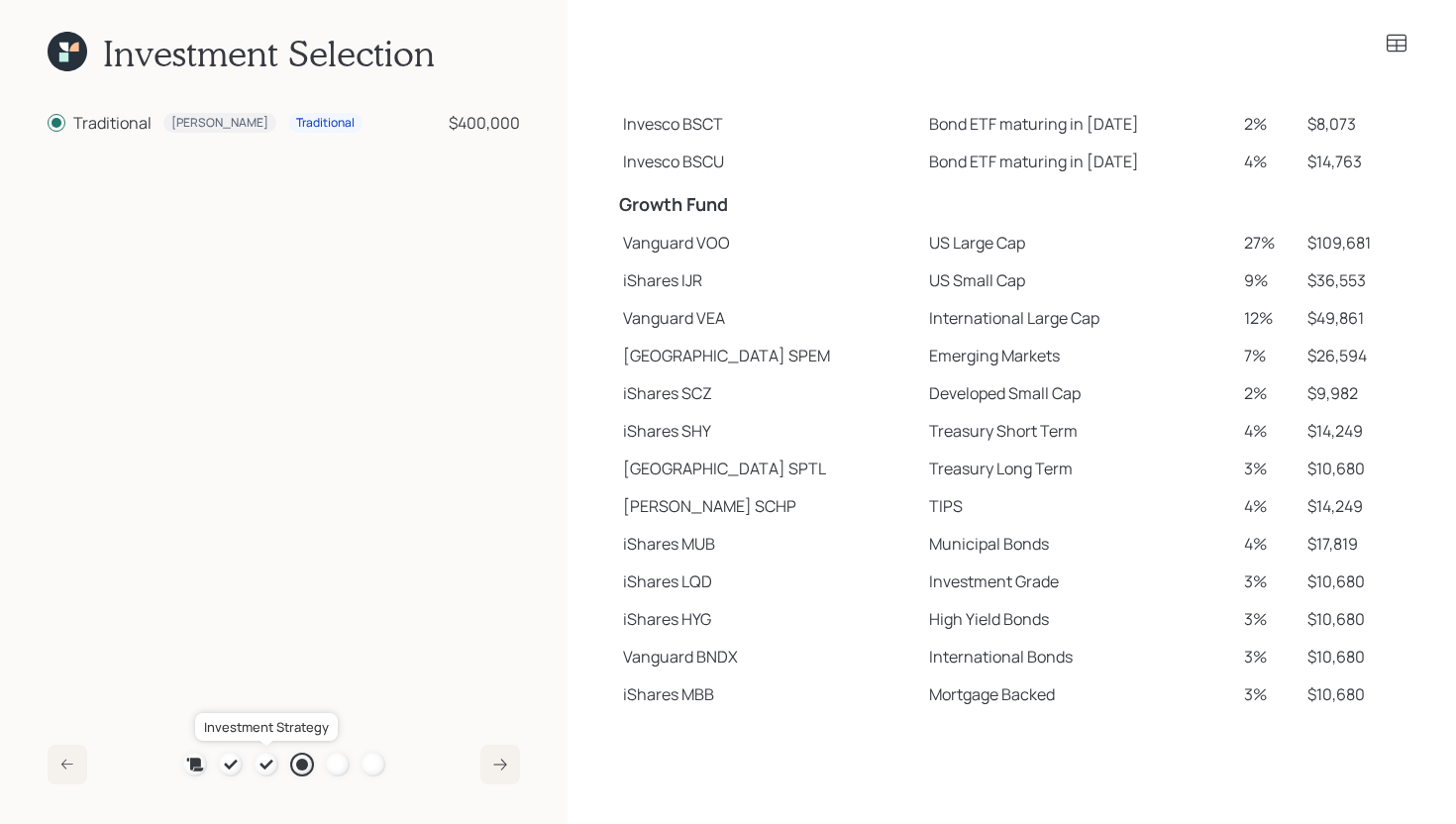click 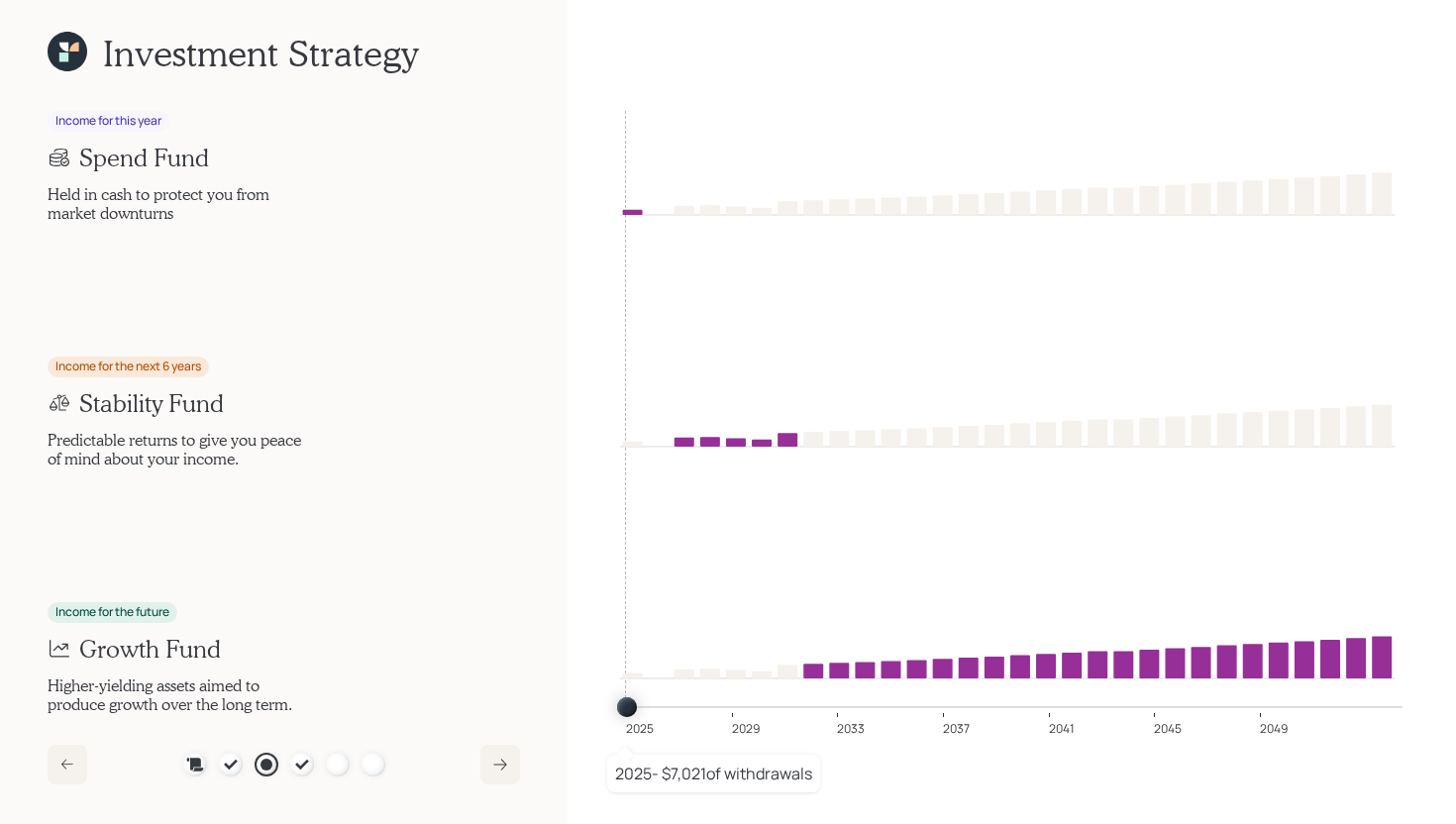 click 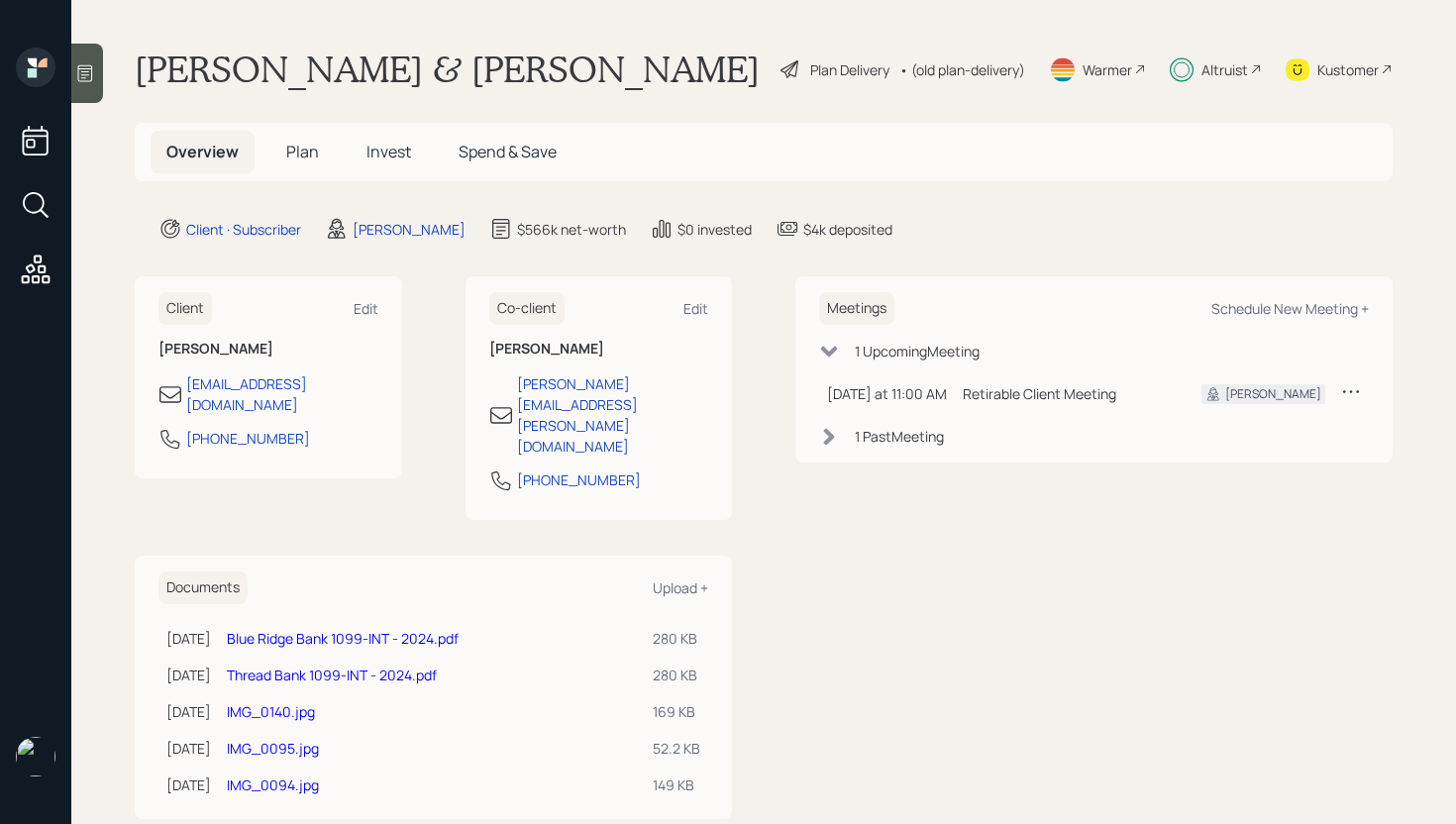 click on "Plan" at bounding box center (302, 152) 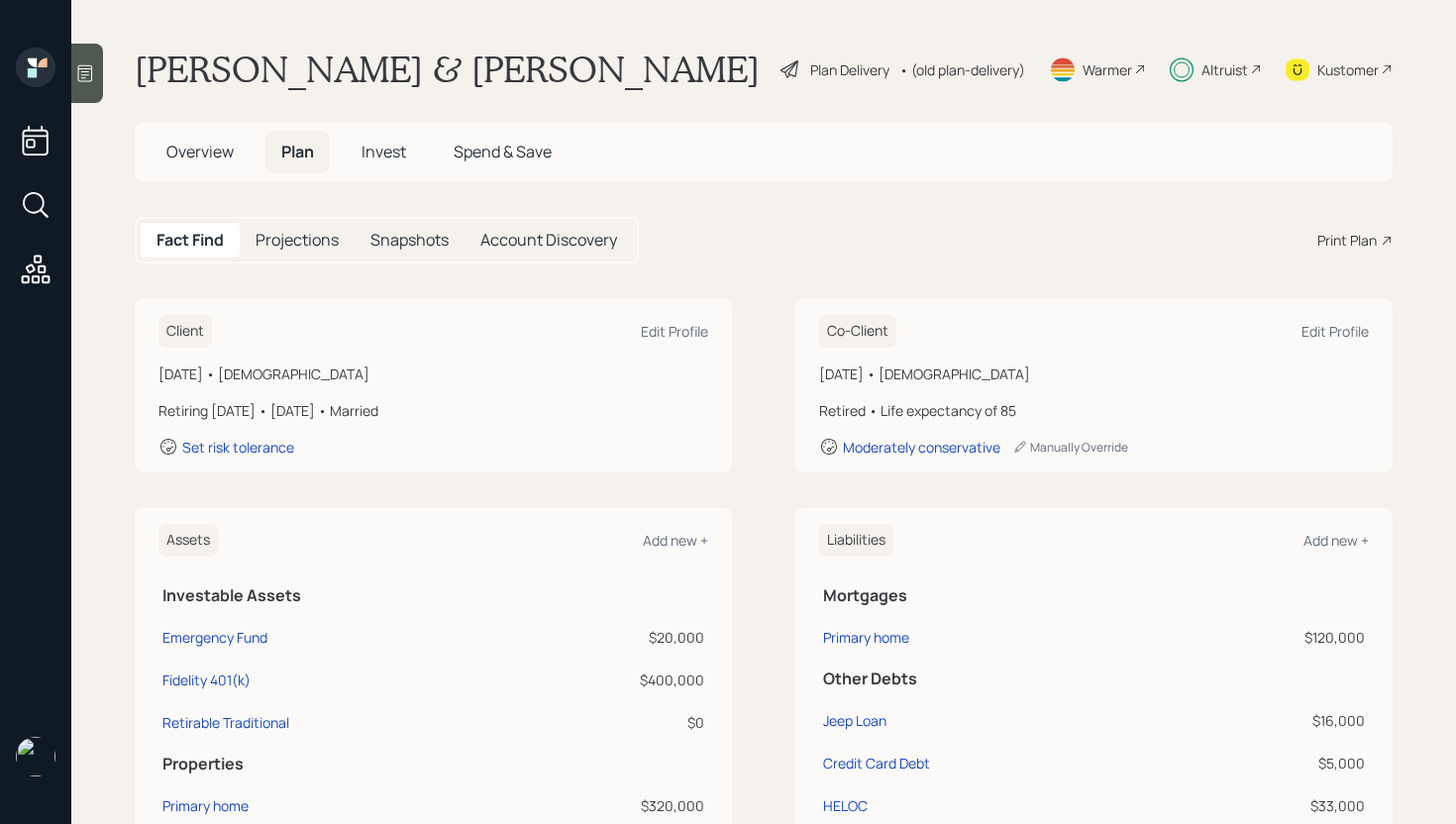 click on "Invest" at bounding box center [383, 152] 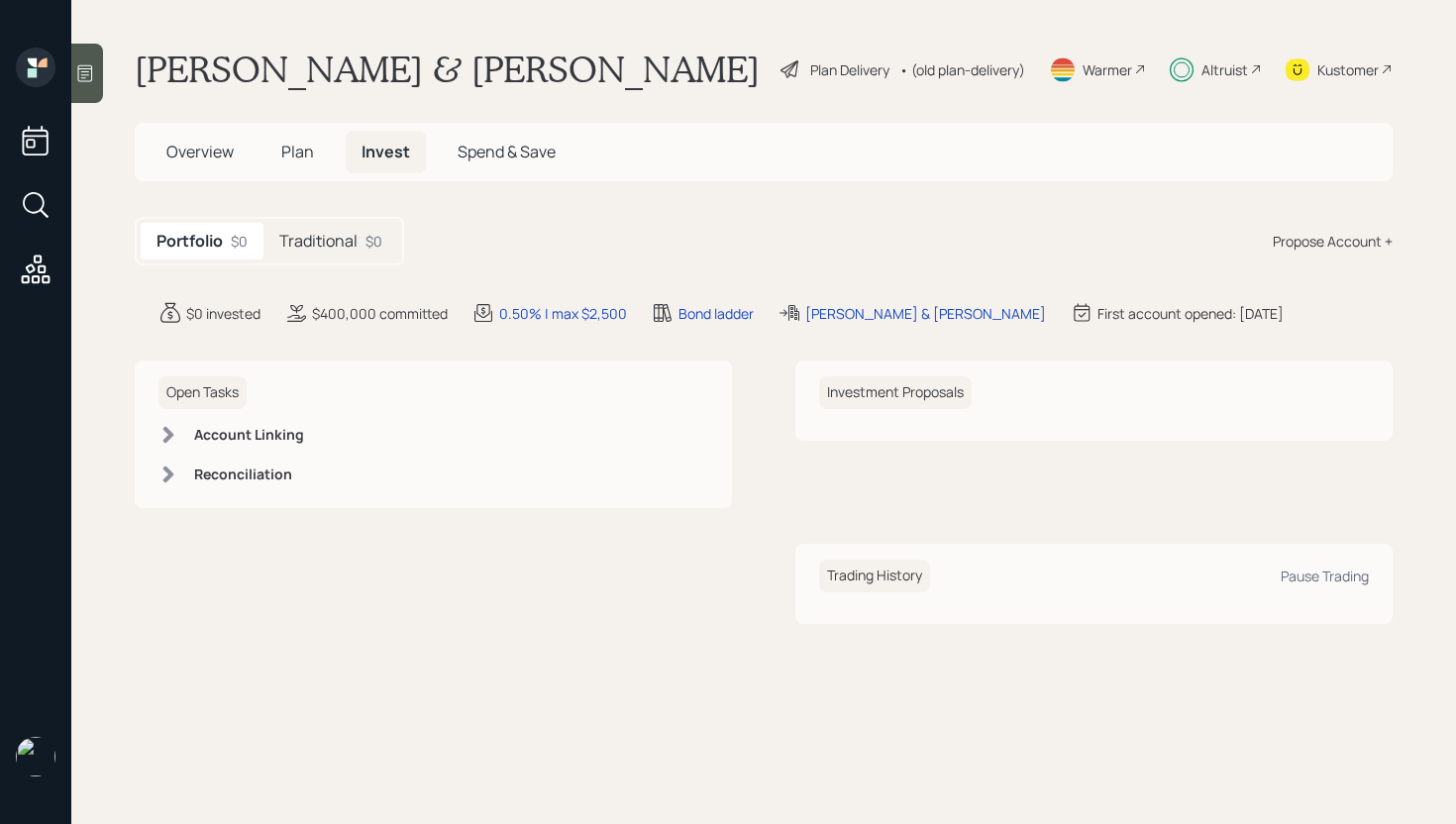 click on "Traditional" at bounding box center (318, 241) 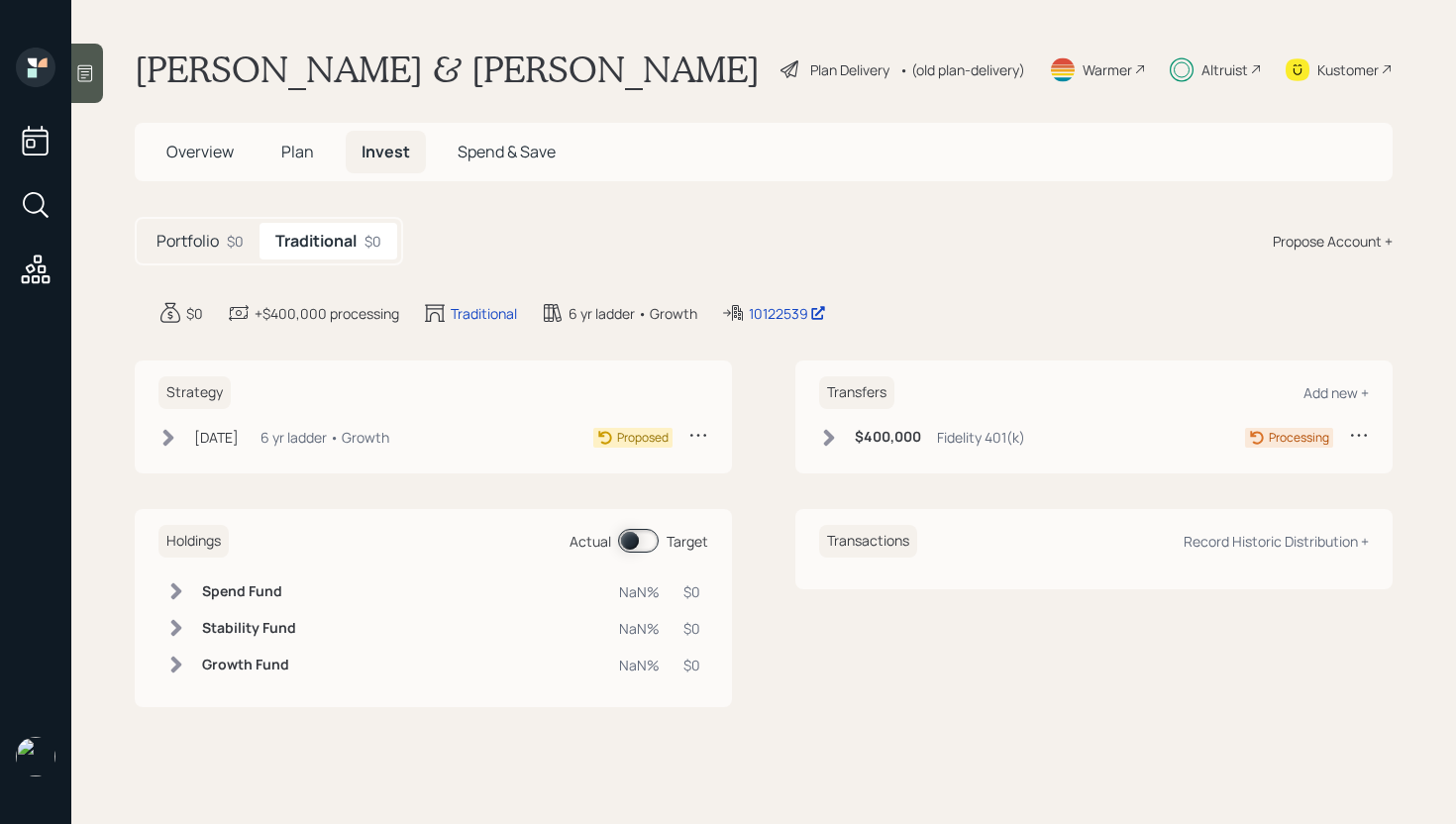 click 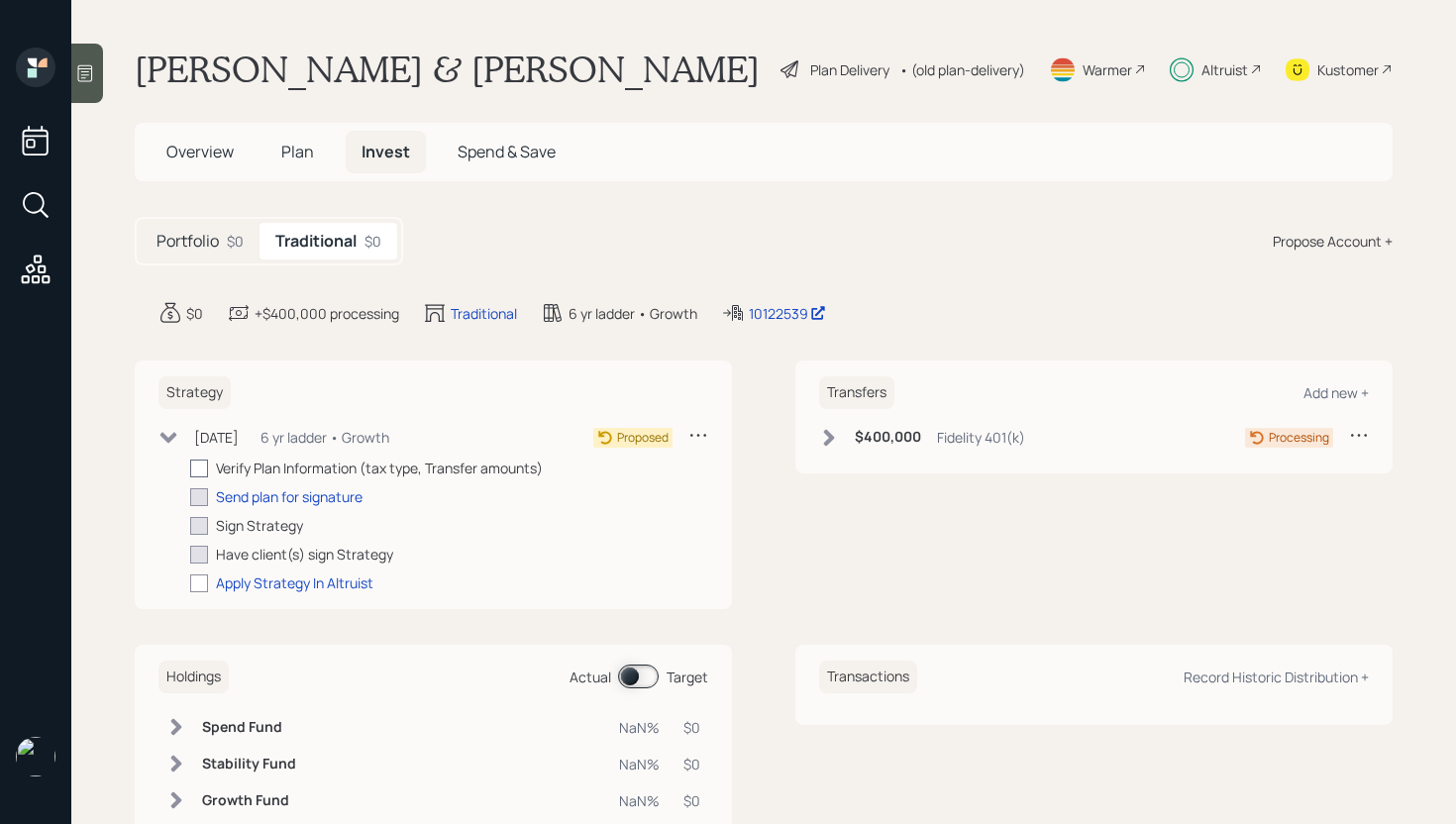 click at bounding box center (199, 468) 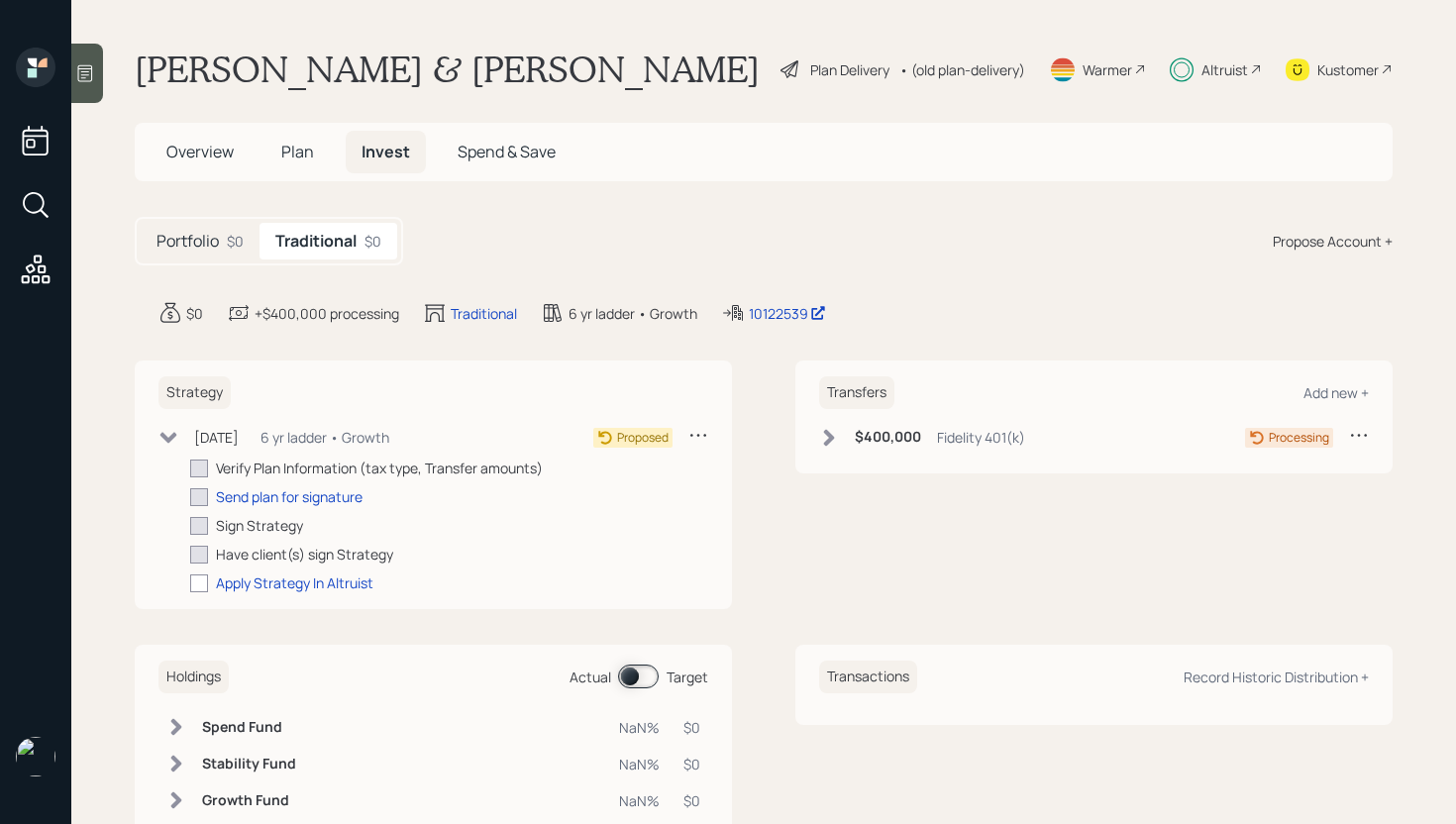 checkbox on "true" 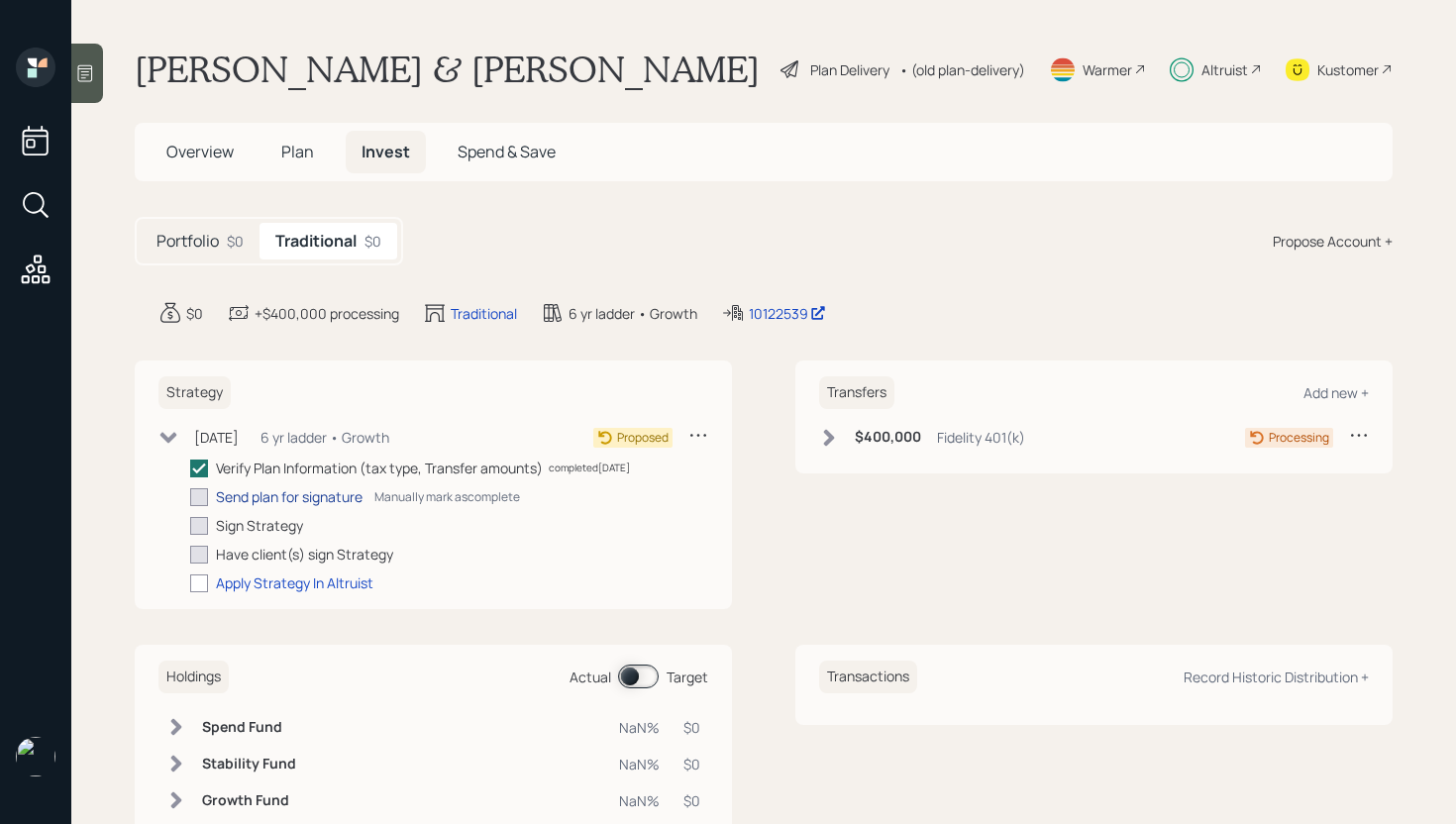 click on "Send plan for signature" at bounding box center [289, 496] 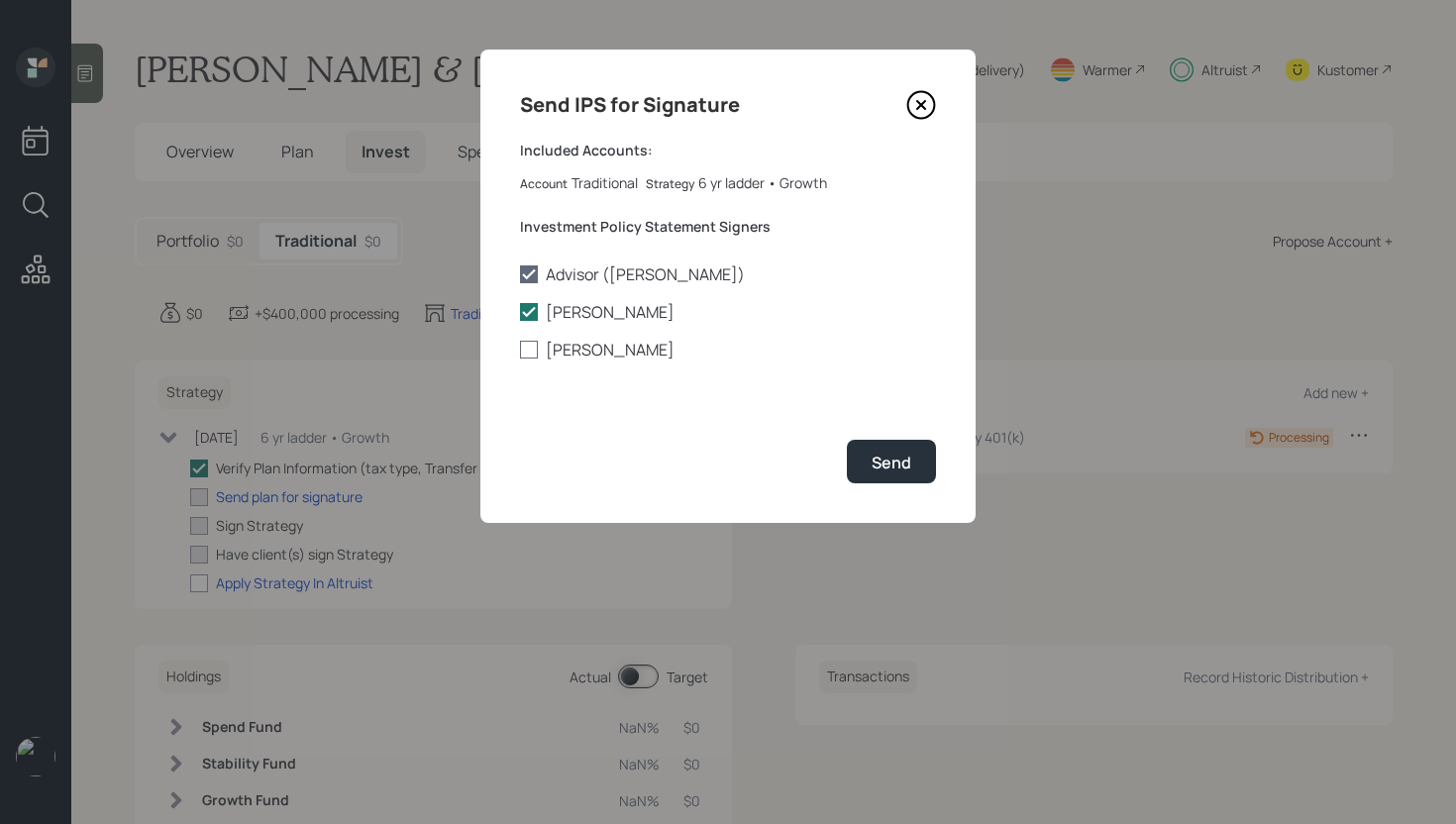 click on "[PERSON_NAME]" at bounding box center (728, 350) 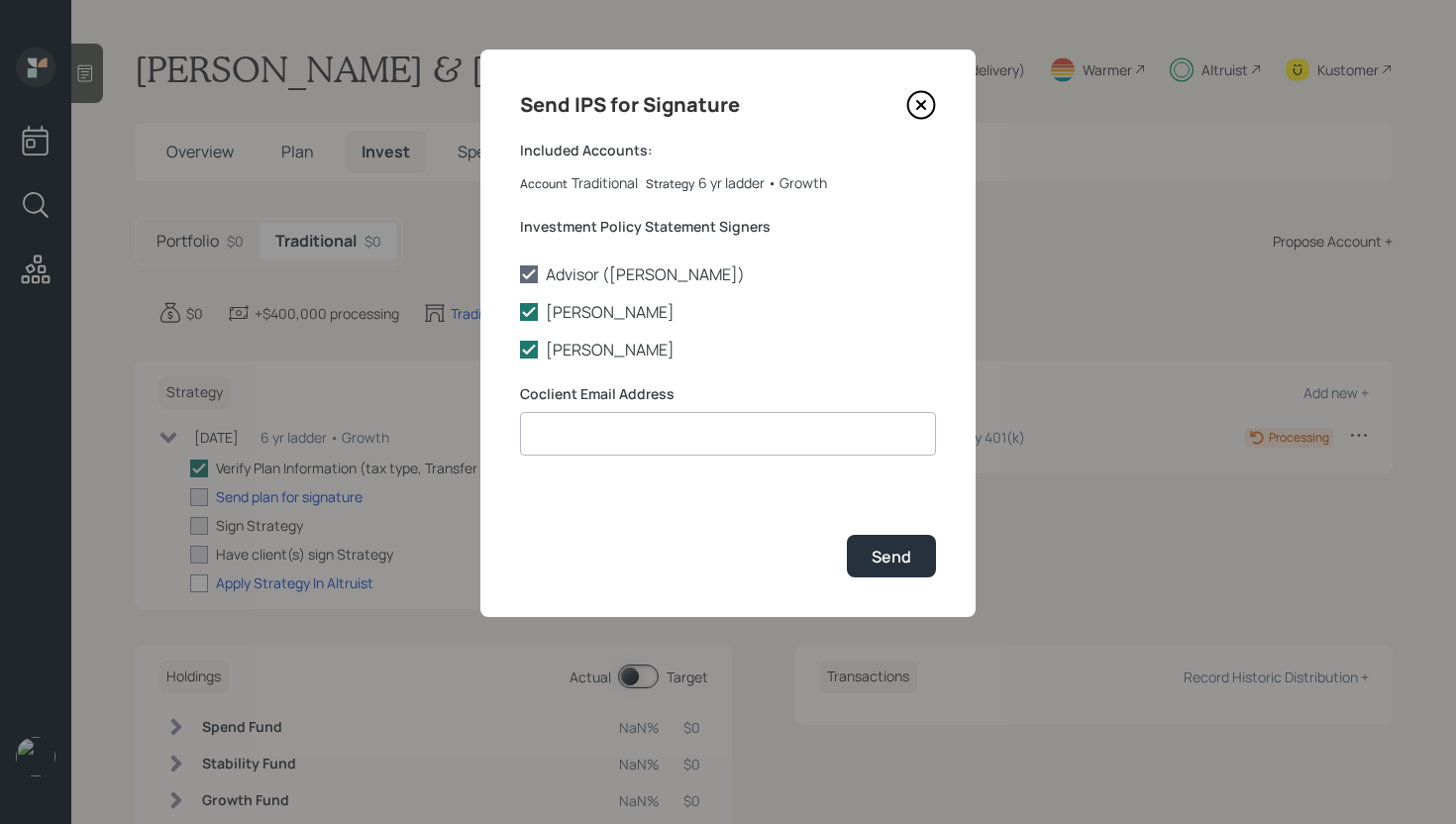 click 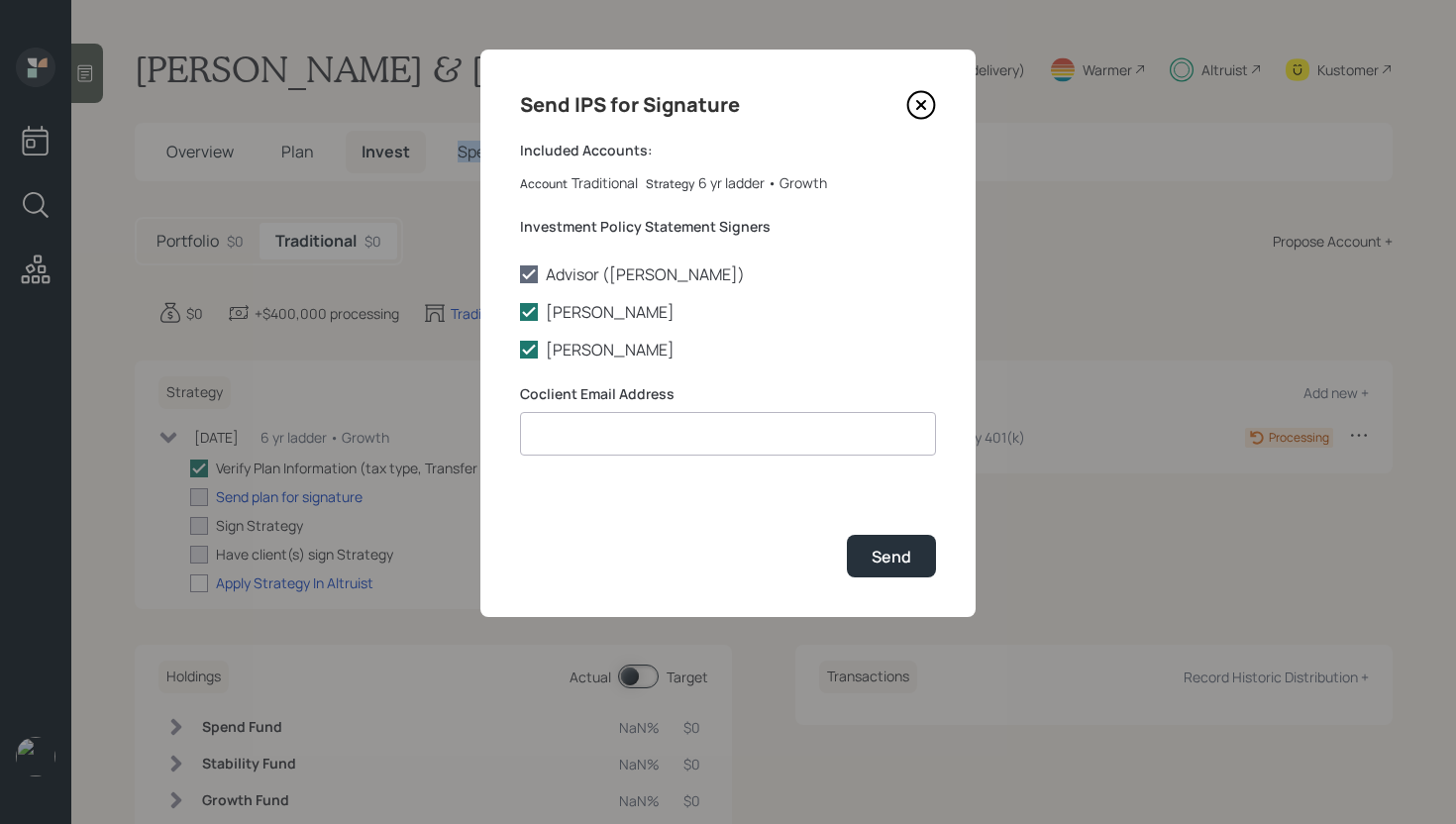 click on "[PERSON_NAME] & [PERSON_NAME] Plan Delivery • (old plan-delivery) Warmer Altruist Kustomer Overview Plan Invest Spend & Save Portfolio $0 Traditional $0 Propose Account + $0 +$400,000 processing Traditional 6 yr ladder • Growth 10122539 Strategy [DATE] [DATE] 4:34 PM EDT 6 yr ladder • Growth Proposed Verify Plan Information (tax type, Transfer amounts) completed  [DATE] Send plan for signature Sign Strategy Have client(s) sign Strategy Apply Strategy In Altruist Transfers Add new + $400,000 Fidelity 401(k) Processing Holdings Actual Target Spend Fund NaN% $0 Stability Fund NaN% $0 Growth Fund NaN% $0 Transactions Record Historic Distribution + Send IPS for Signature Included Accounts: Account Traditional Strategy 6 yr ladder • Growth Investment Policy Statement Signers Advisor ([PERSON_NAME]) [PERSON_NAME] [PERSON_NAME] Coclient Email Address Send" at bounding box center [764, 412] 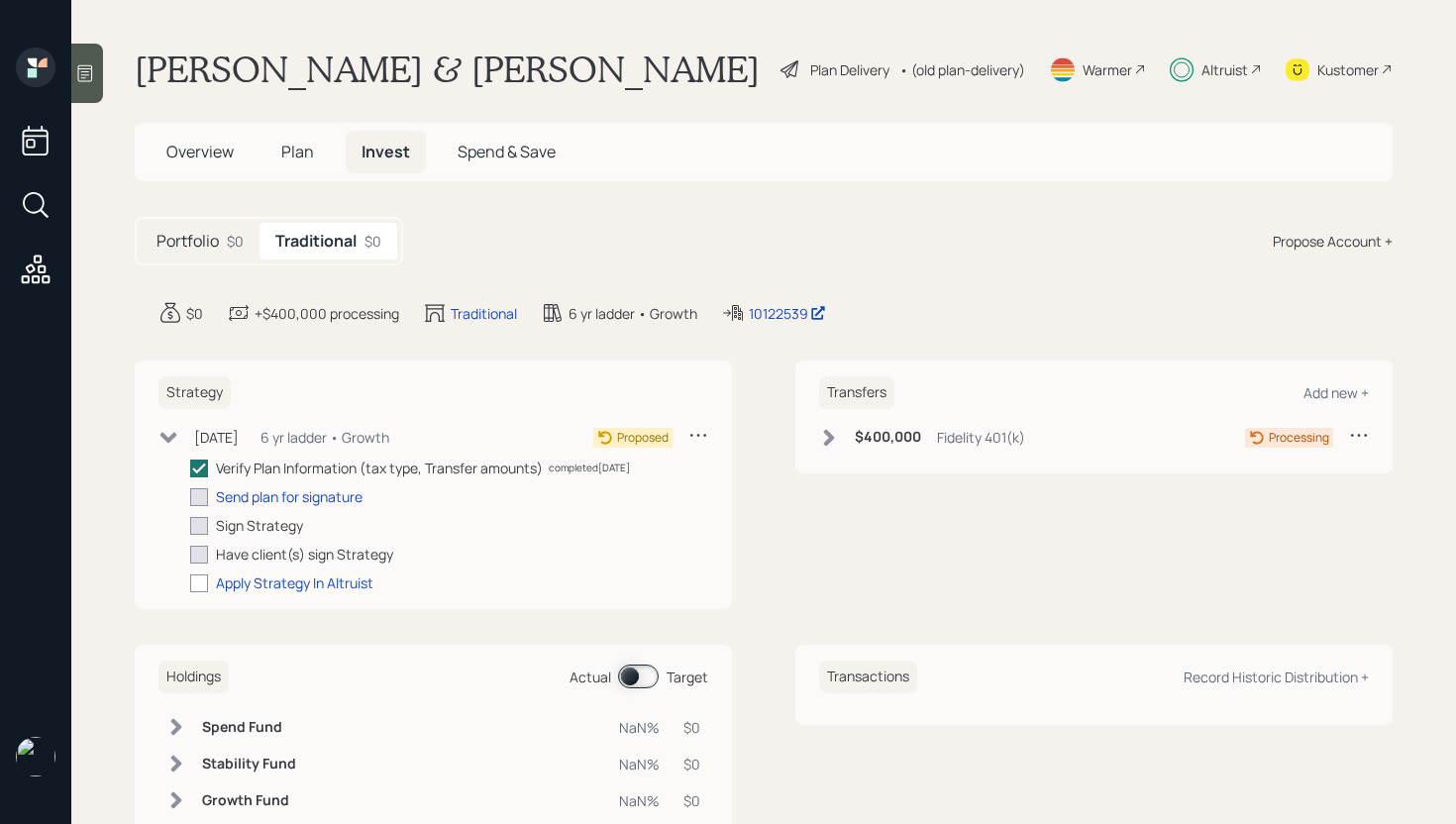 click on "Plan" at bounding box center (297, 152) 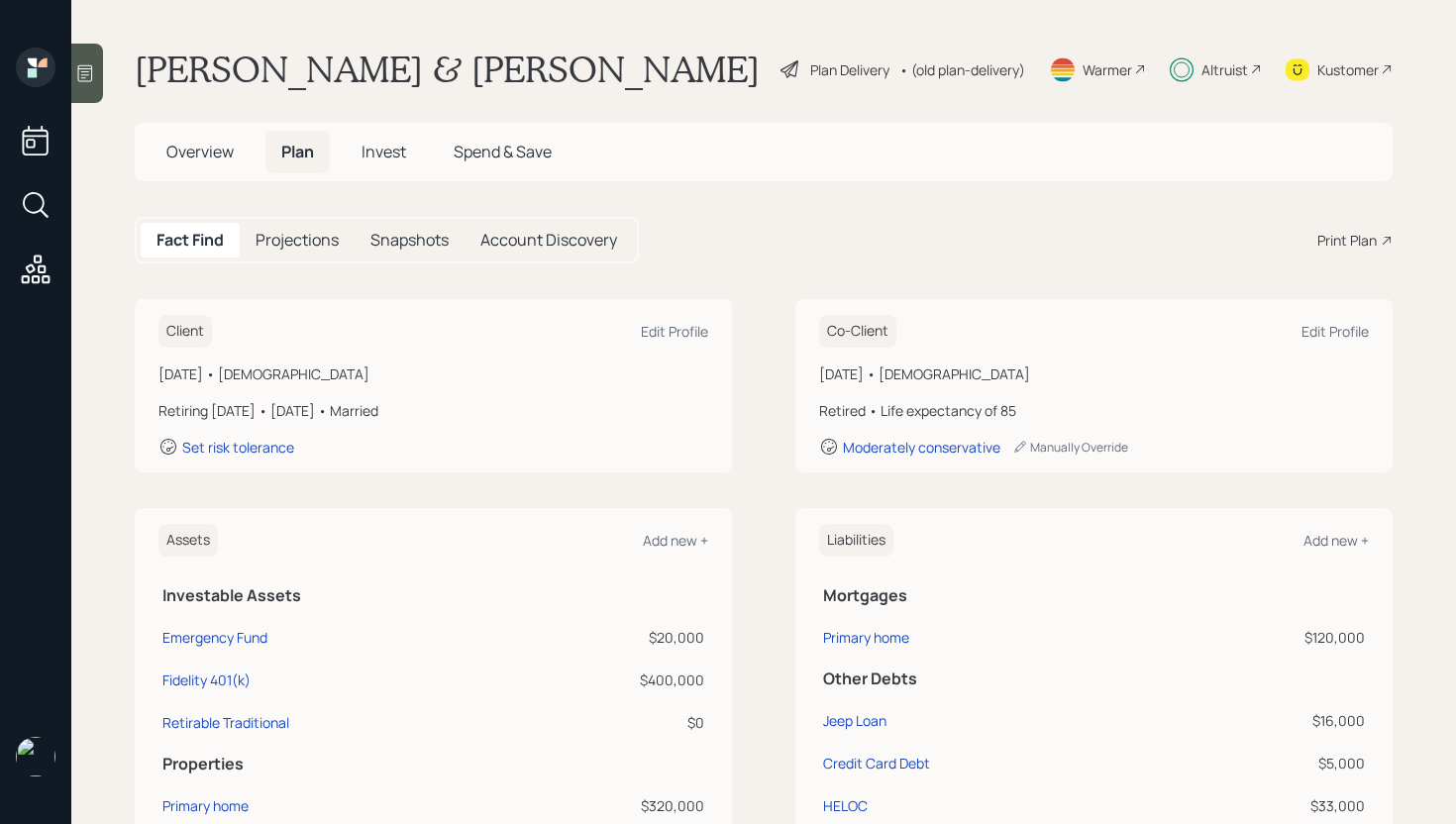 click on "Overview" at bounding box center (200, 152) 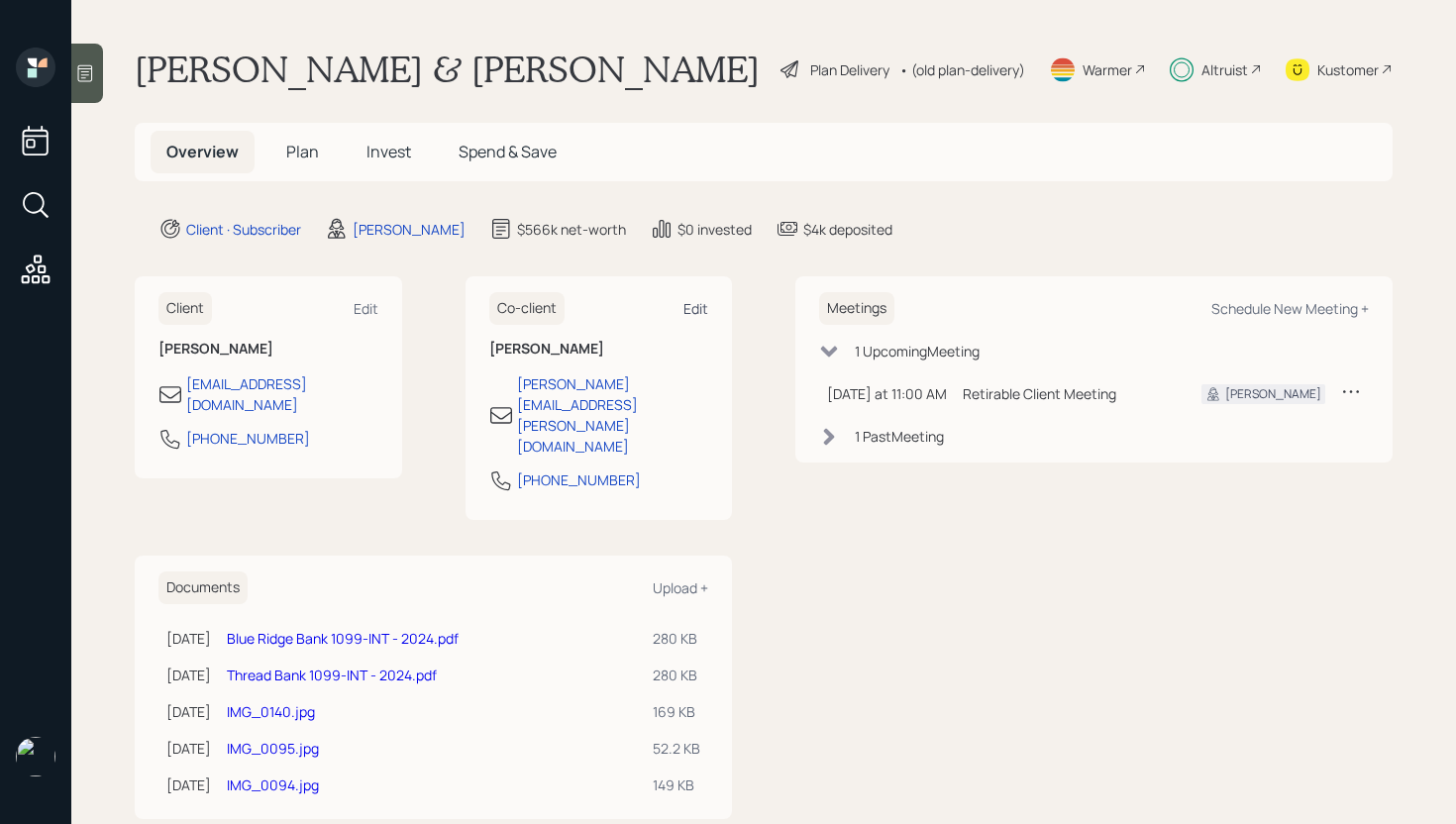 click on "Edit" at bounding box center [695, 308] 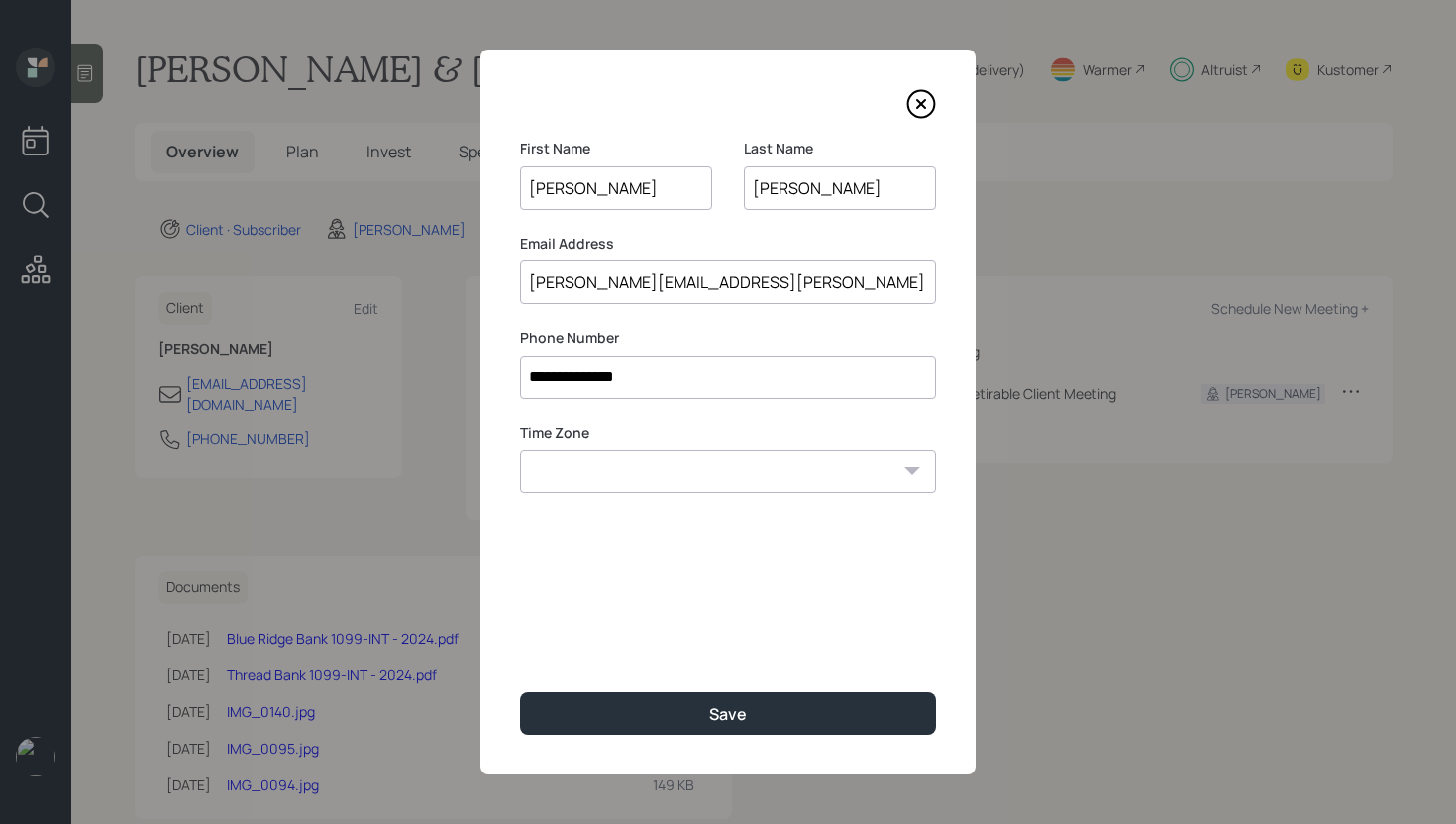 click on "[PERSON_NAME][EMAIL_ADDRESS][PERSON_NAME][DOMAIN_NAME]" at bounding box center [728, 282] 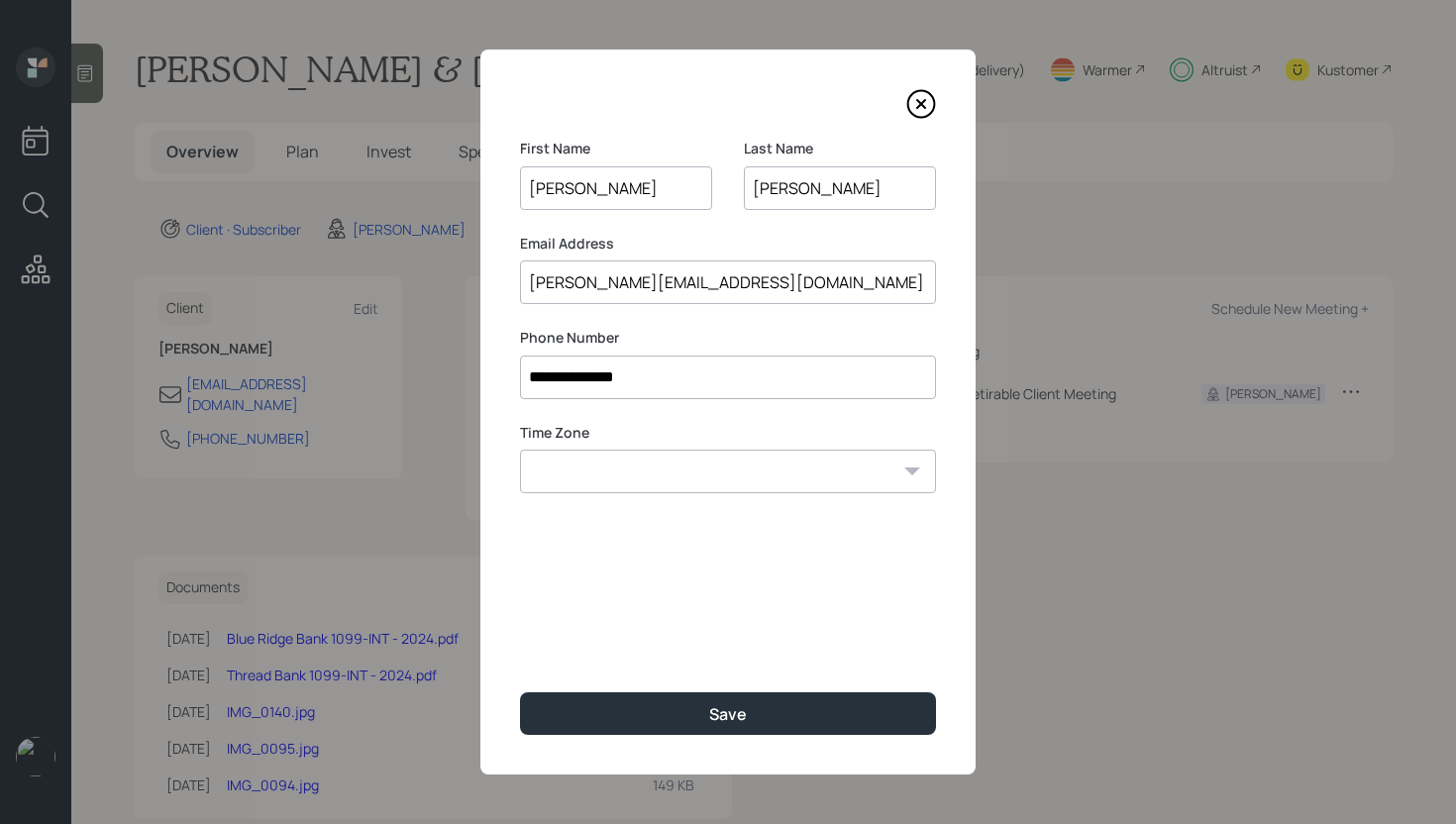 drag, startPoint x: 748, startPoint y: 287, endPoint x: 426, endPoint y: 278, distance: 322.1258 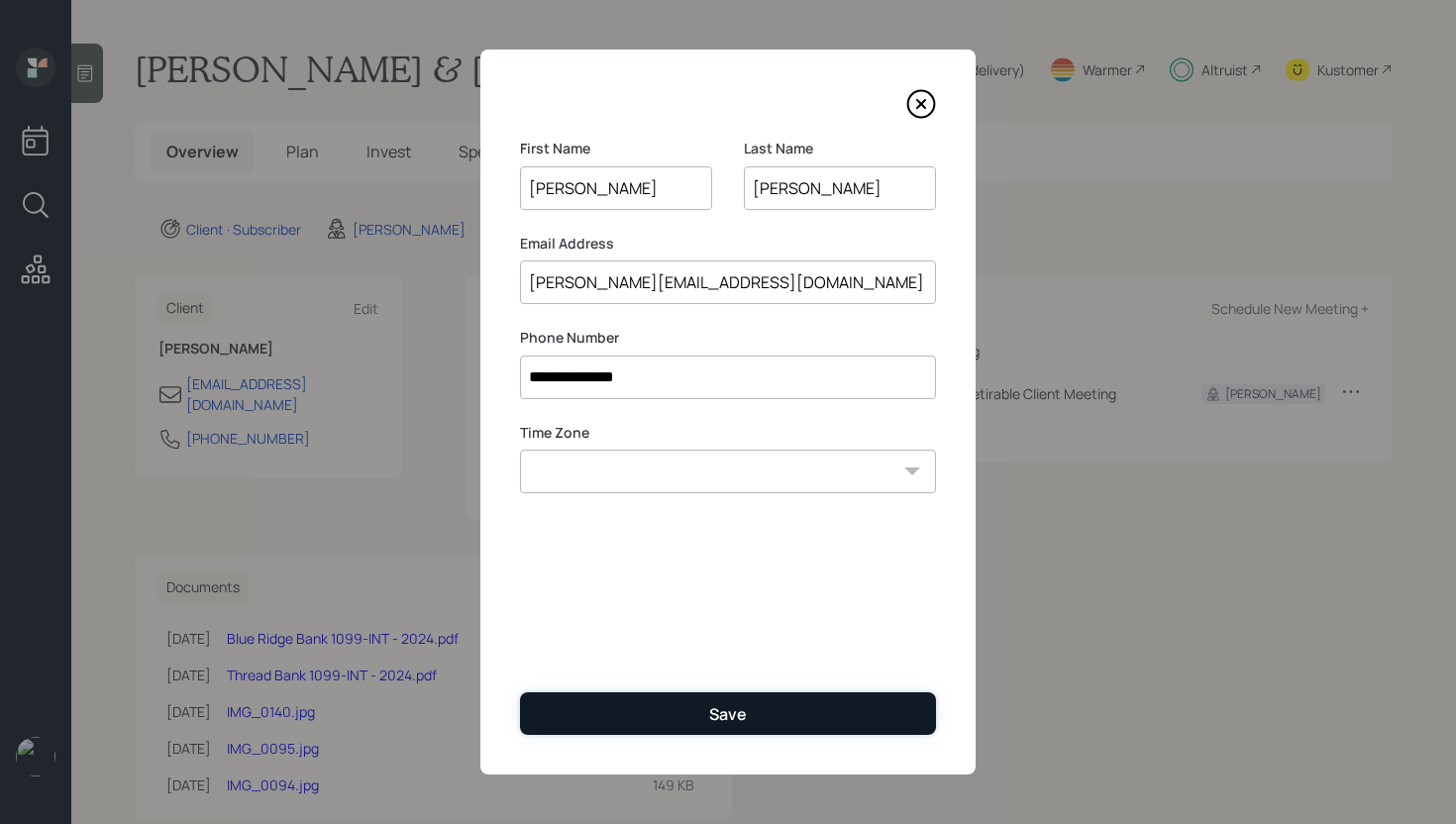 click on "Save" at bounding box center [728, 713] 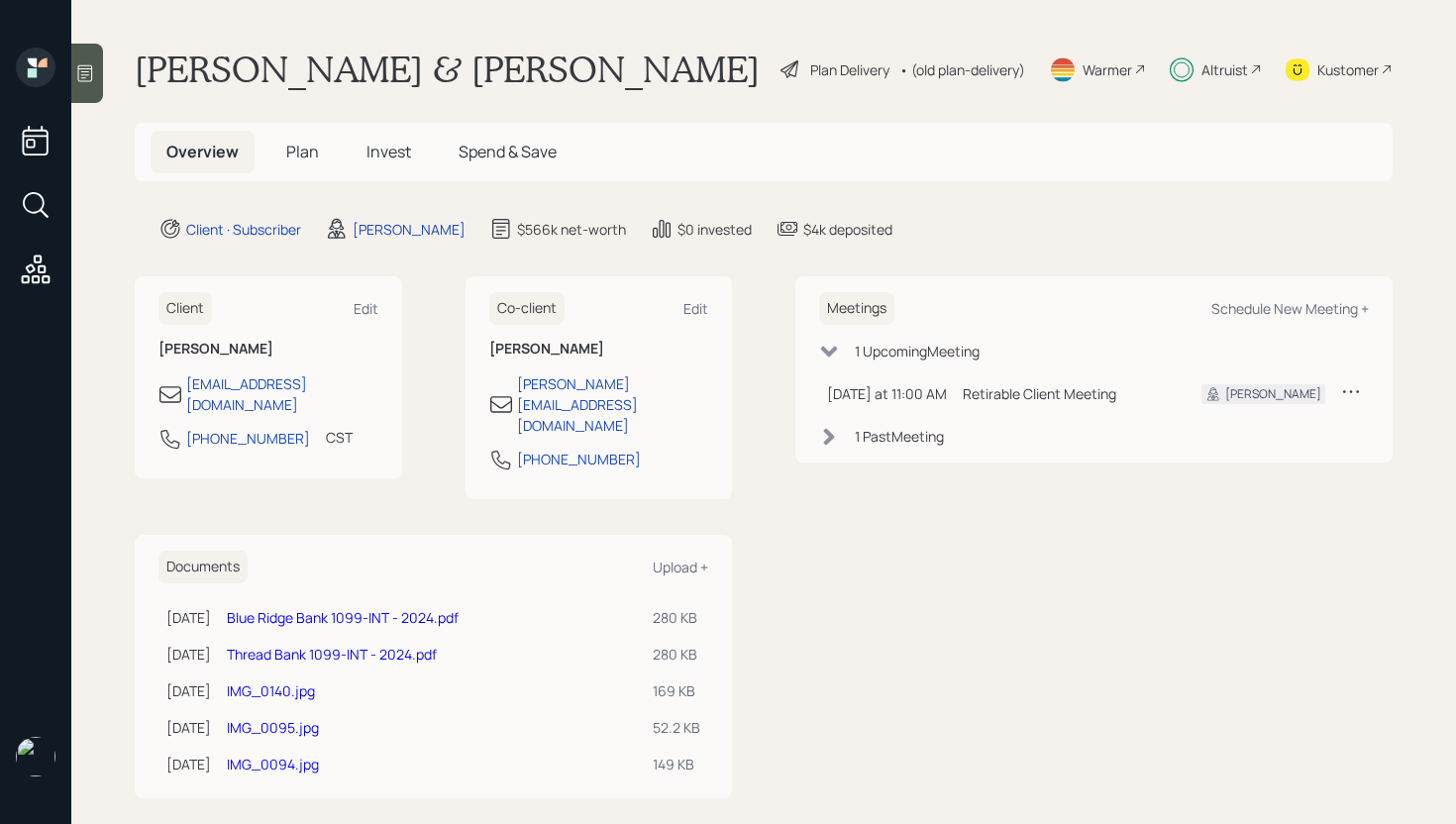 click on "Plan" at bounding box center [302, 152] 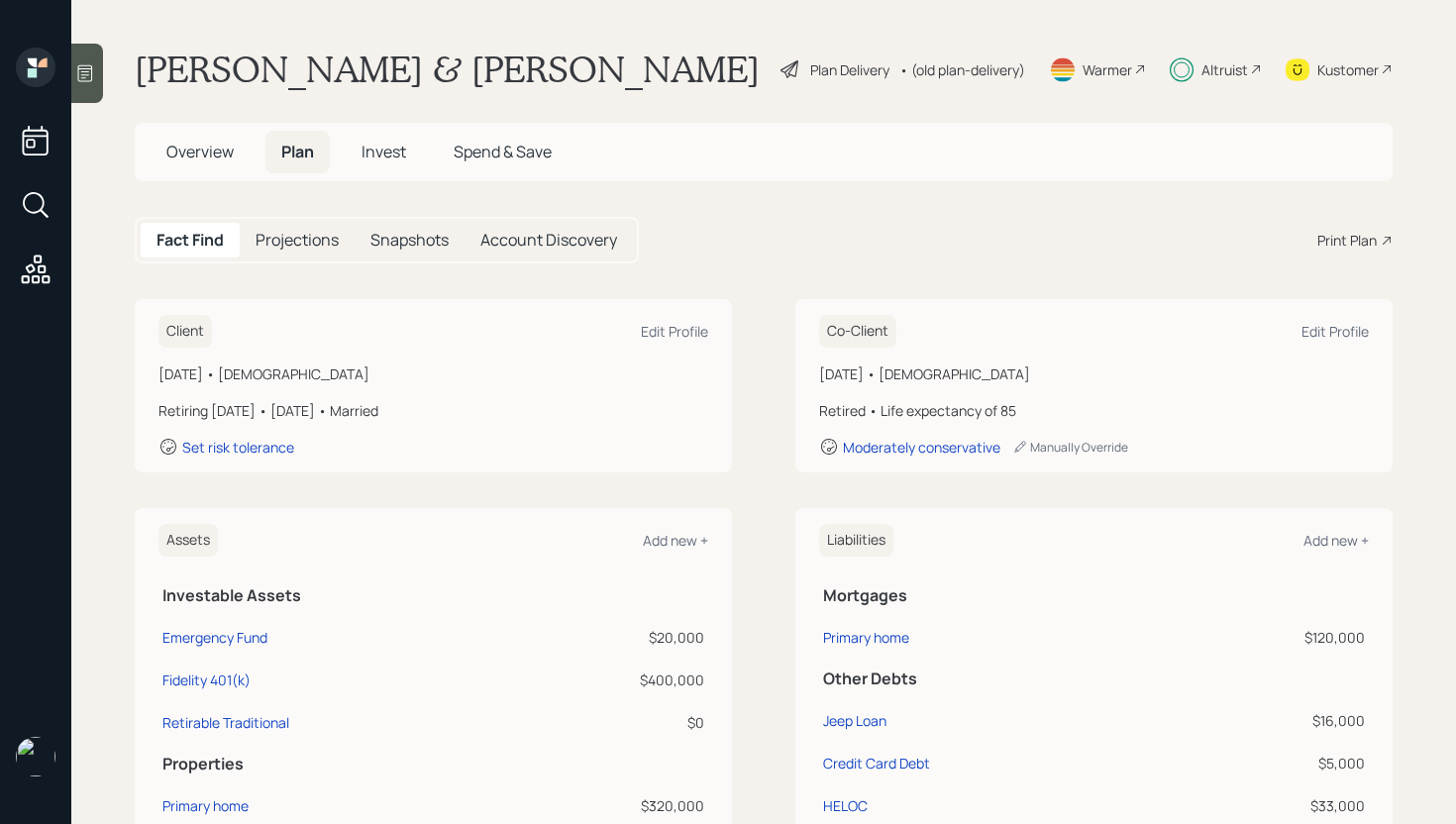 click on "Invest" at bounding box center (383, 152) 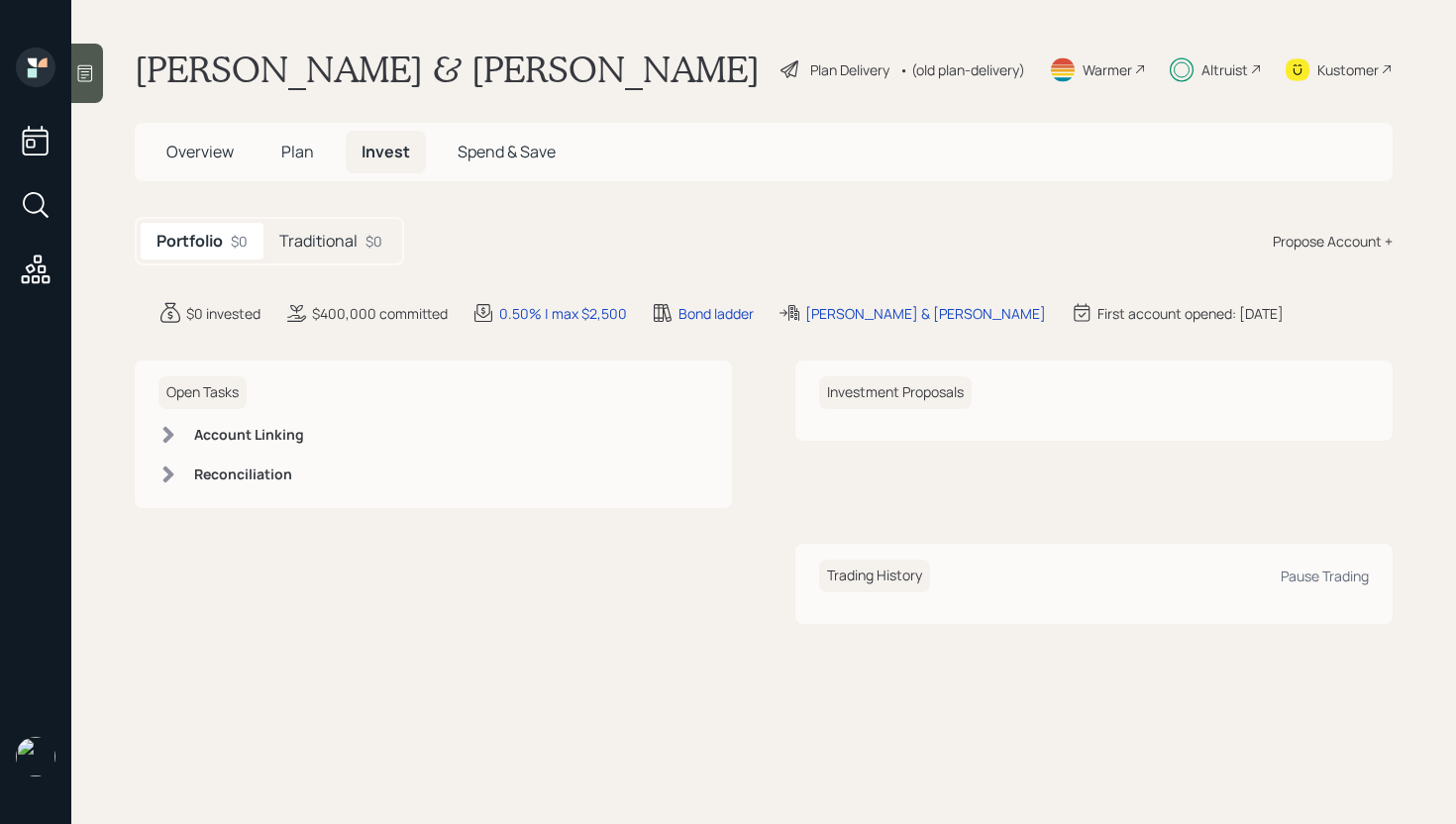 click on "Traditional" at bounding box center (318, 241) 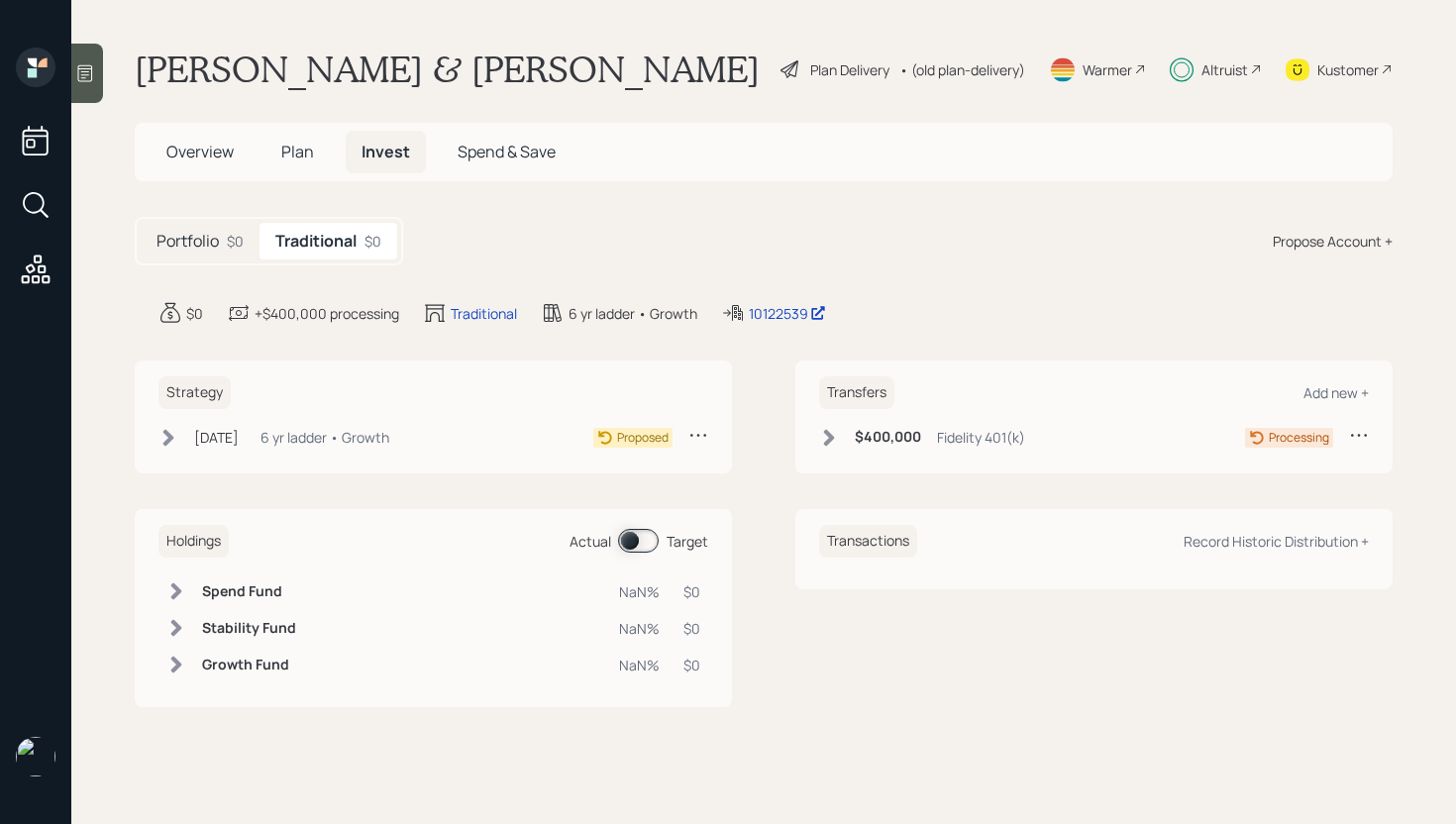click on "[DATE] [DATE] 4:34 PM EDT 6 yr ladder • Growth Proposed" at bounding box center [433, 441] 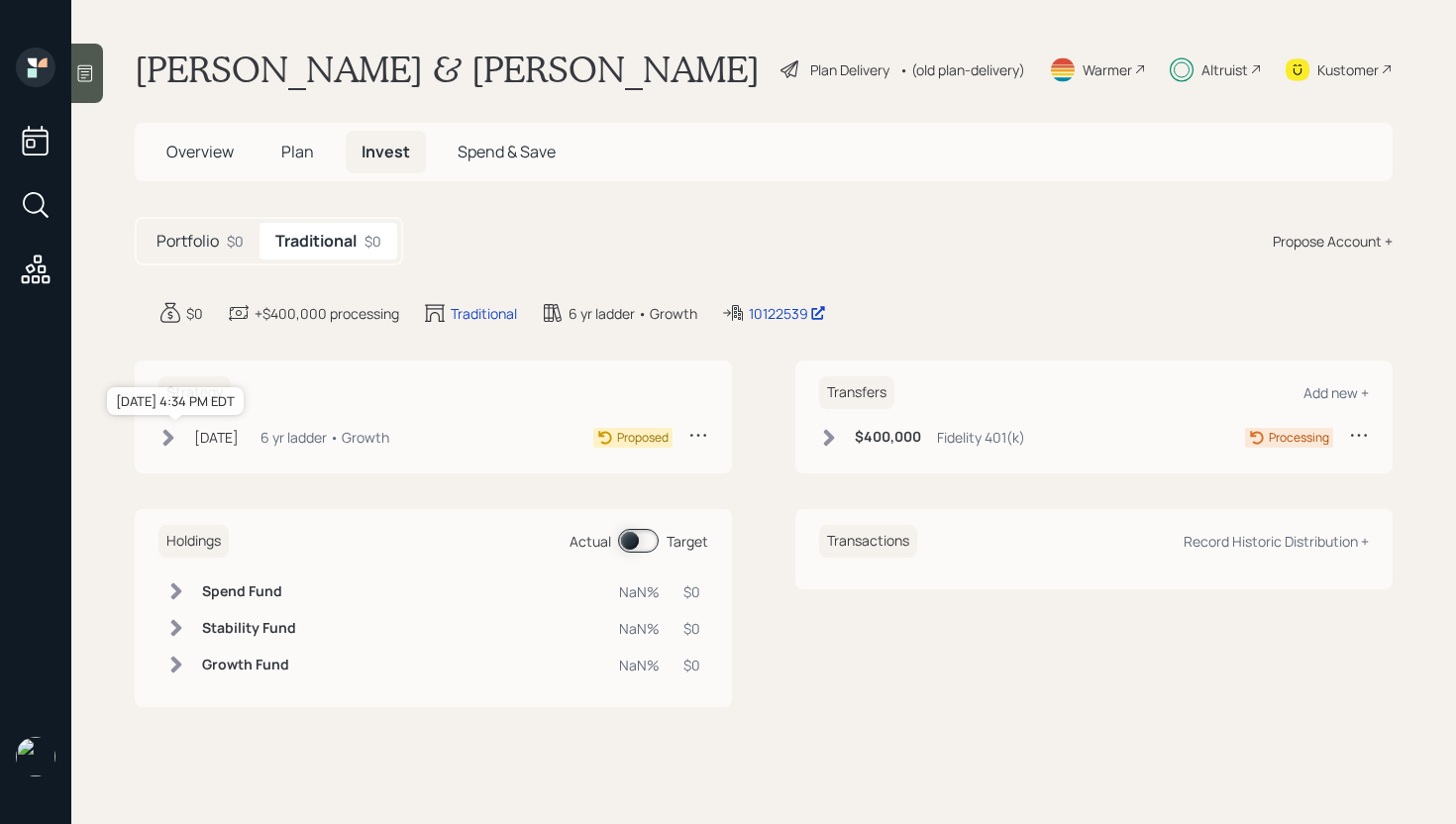 click on "[DATE]" at bounding box center (216, 437) 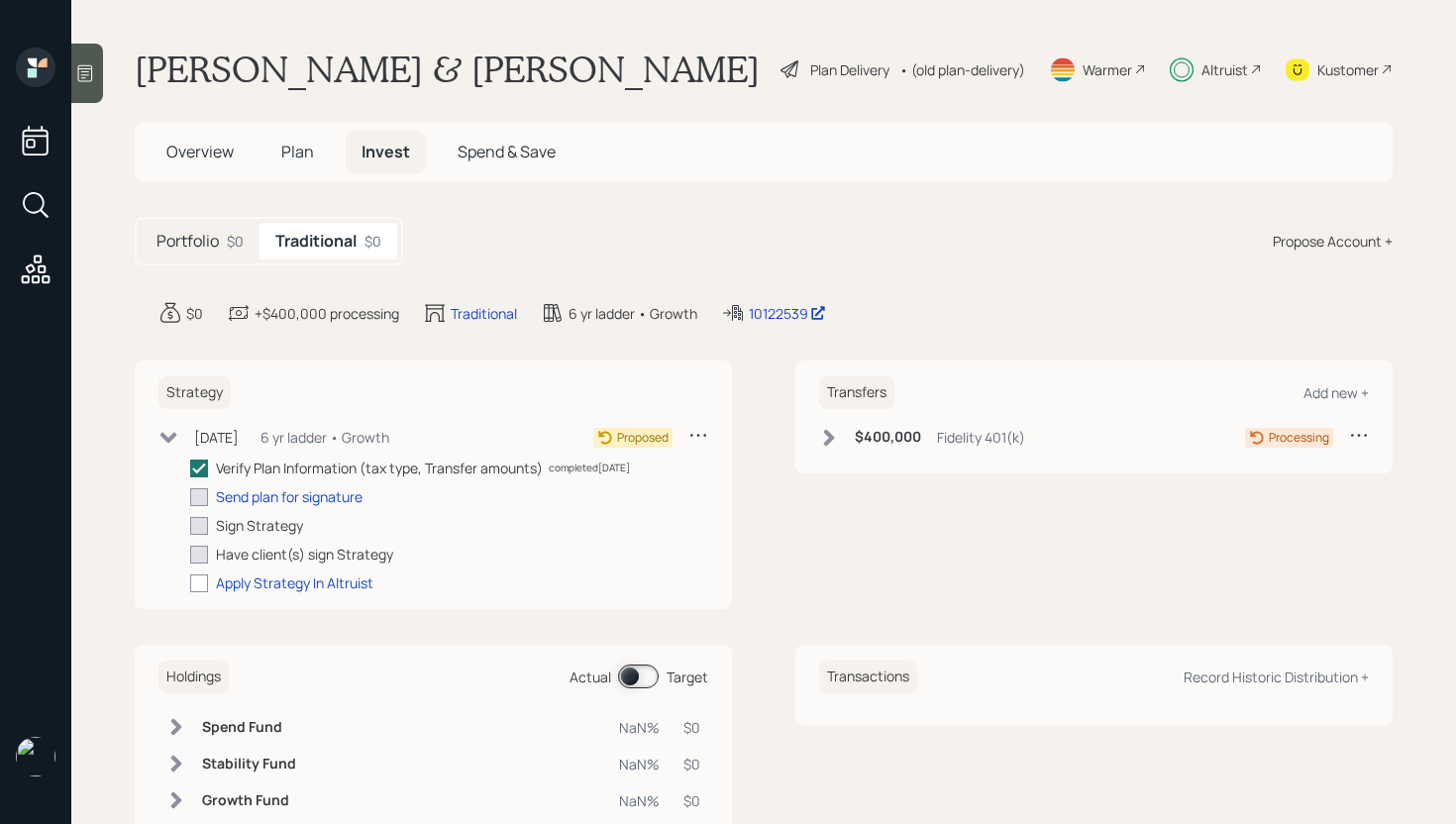 scroll, scrollTop: 66, scrollLeft: 0, axis: vertical 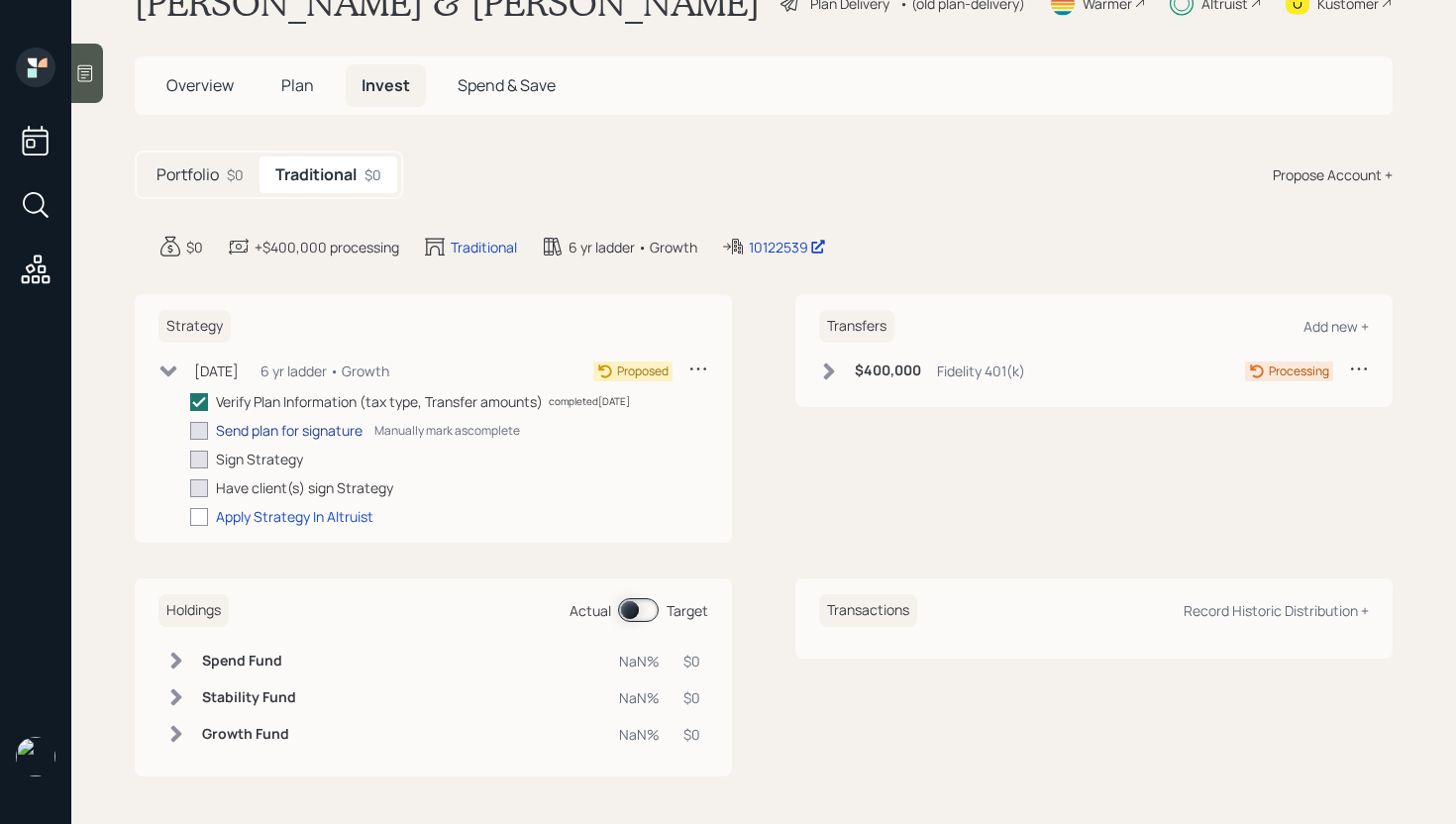 click on "Send plan for signature" at bounding box center [289, 430] 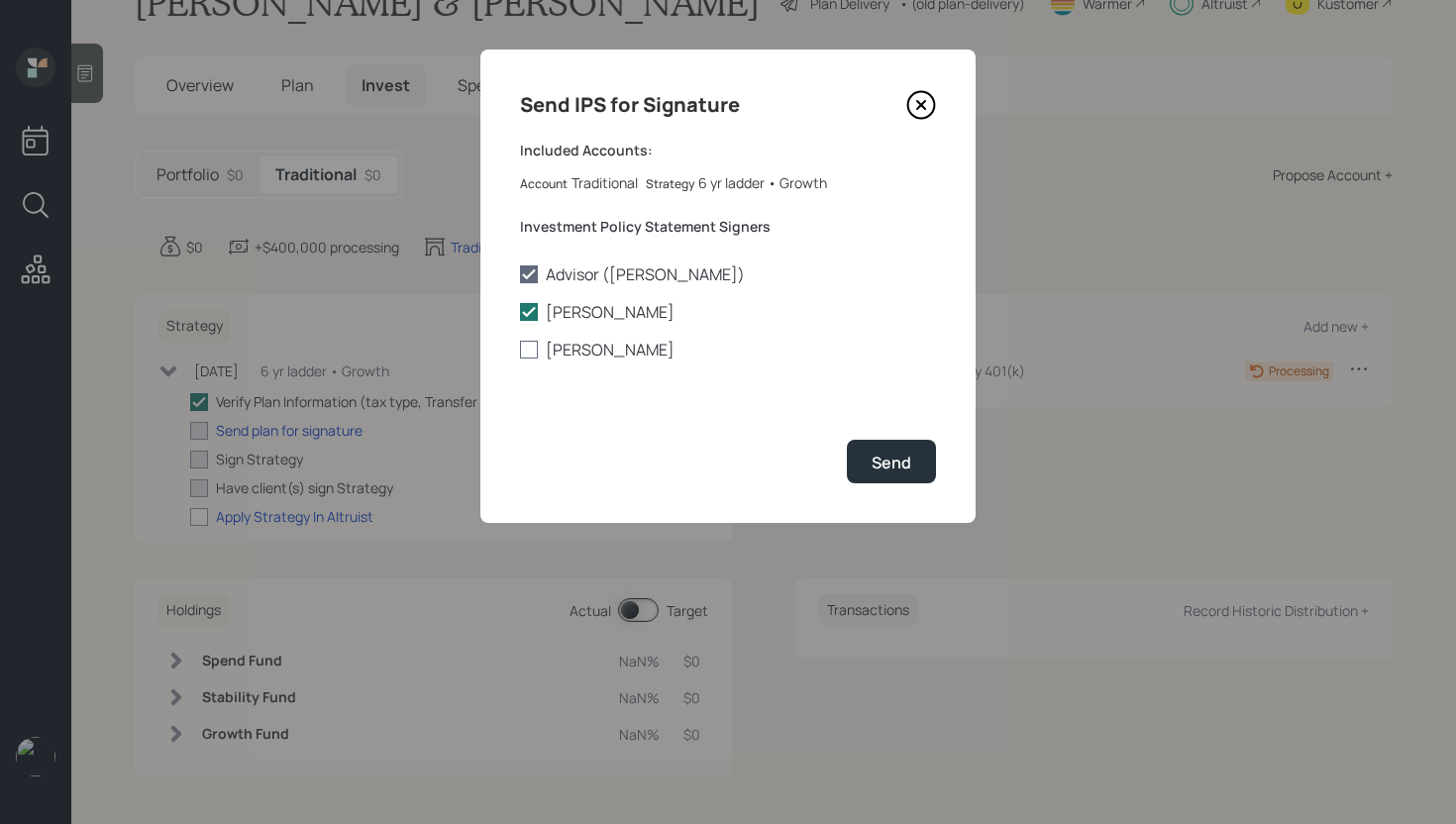 click on "[PERSON_NAME]" at bounding box center [728, 350] 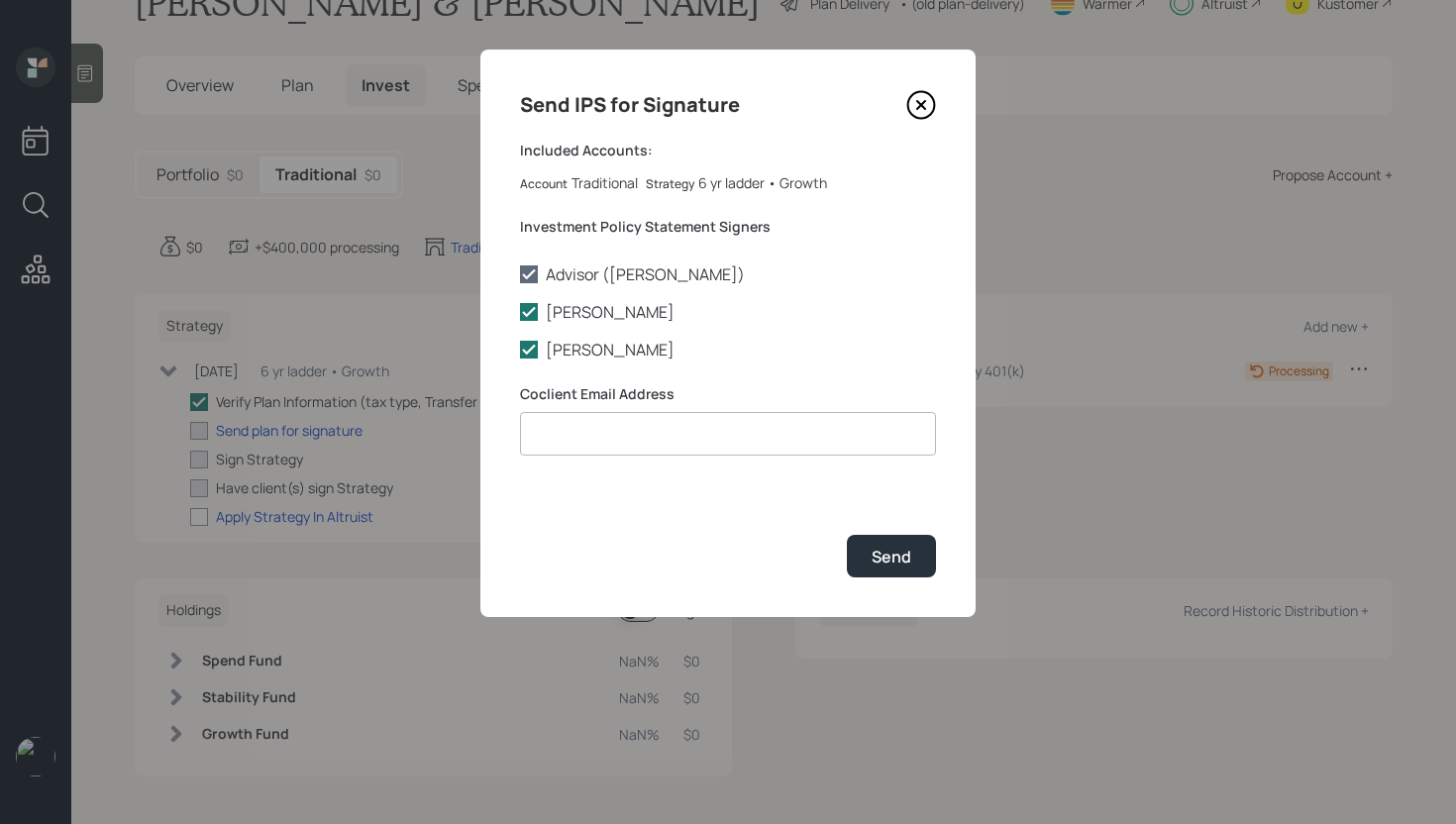 click at bounding box center [728, 434] 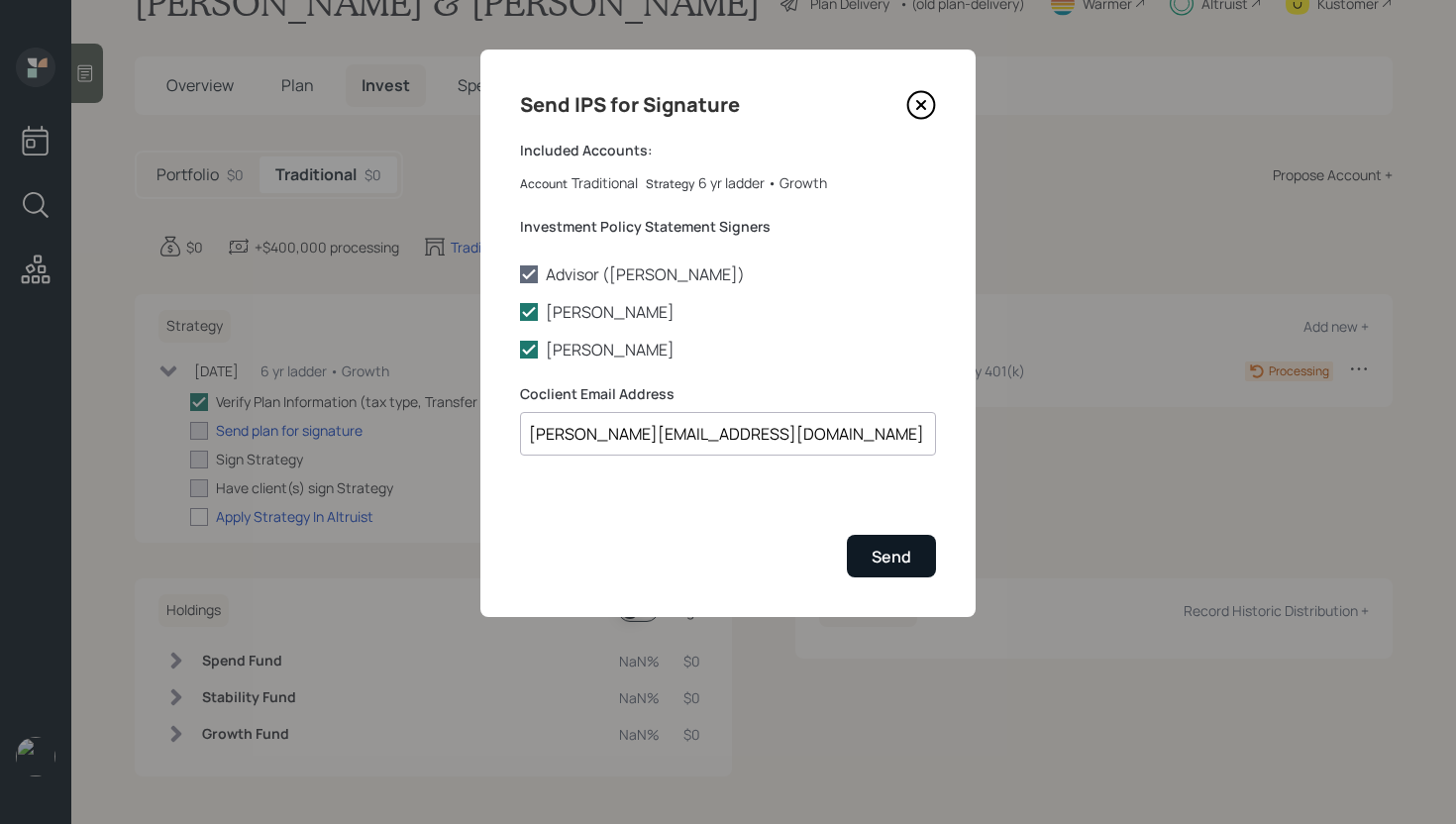 type on "[PERSON_NAME][EMAIL_ADDRESS][DOMAIN_NAME]" 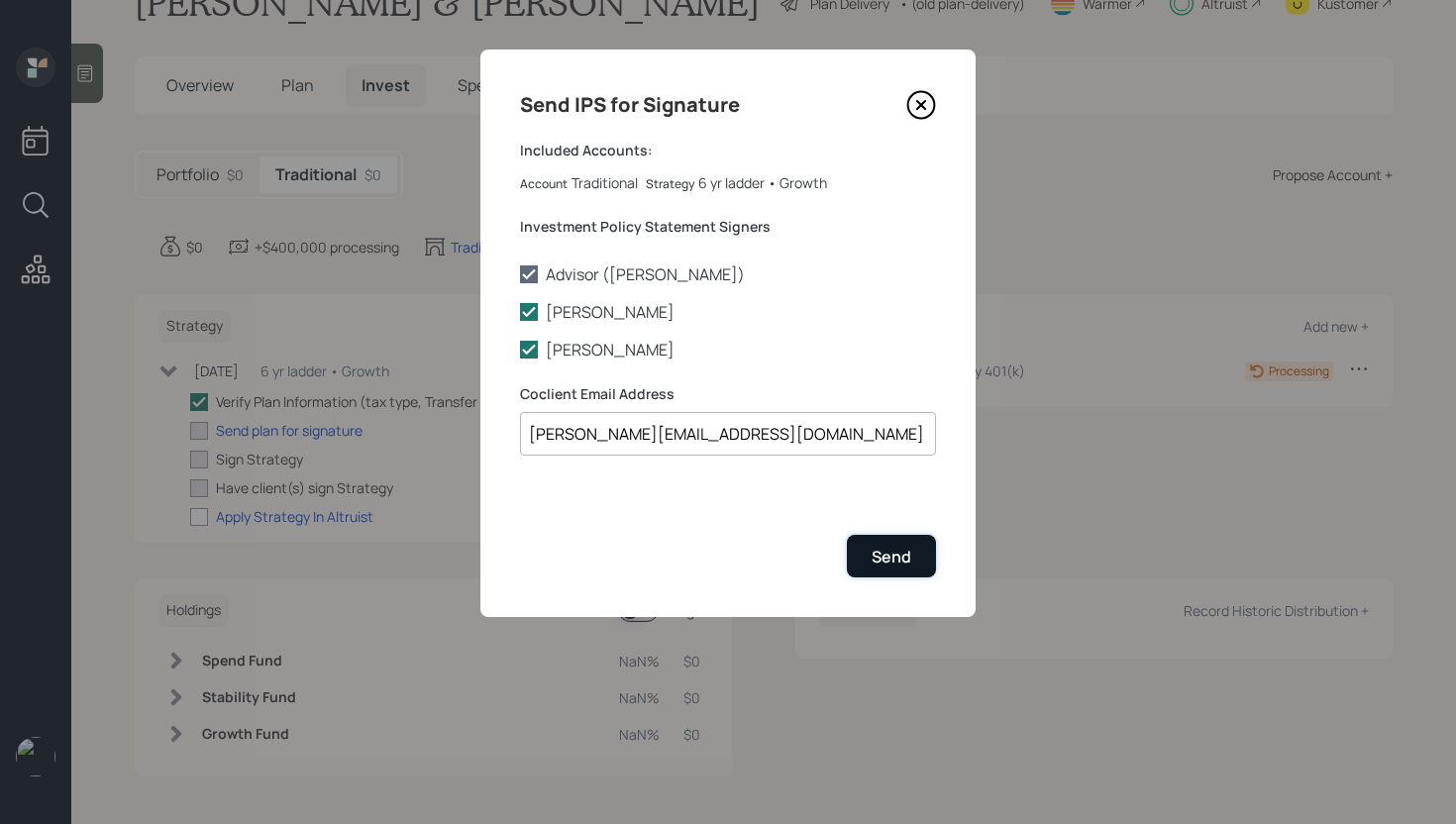 click on "Send" at bounding box center (891, 557) 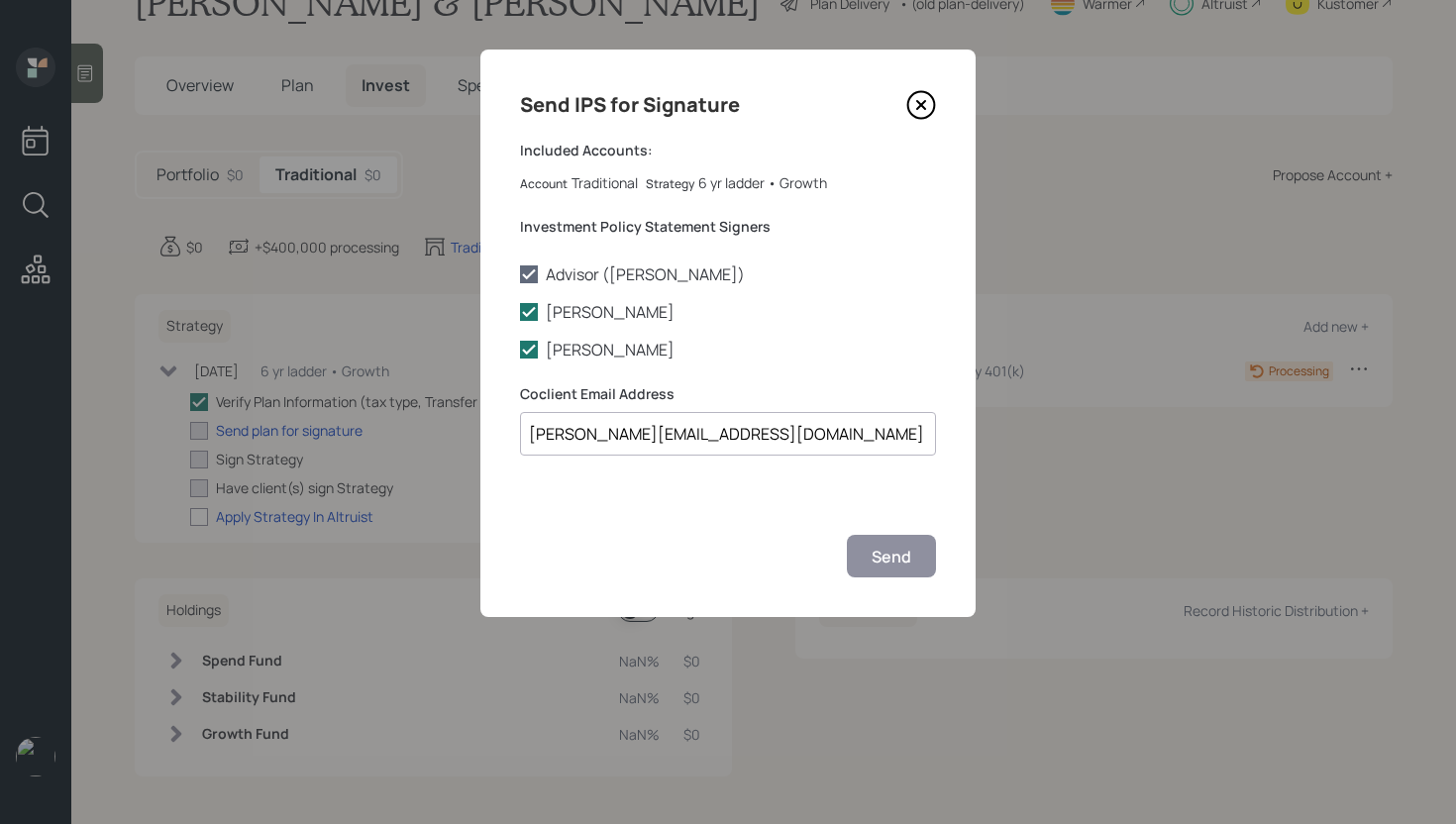 checkbox on "true" 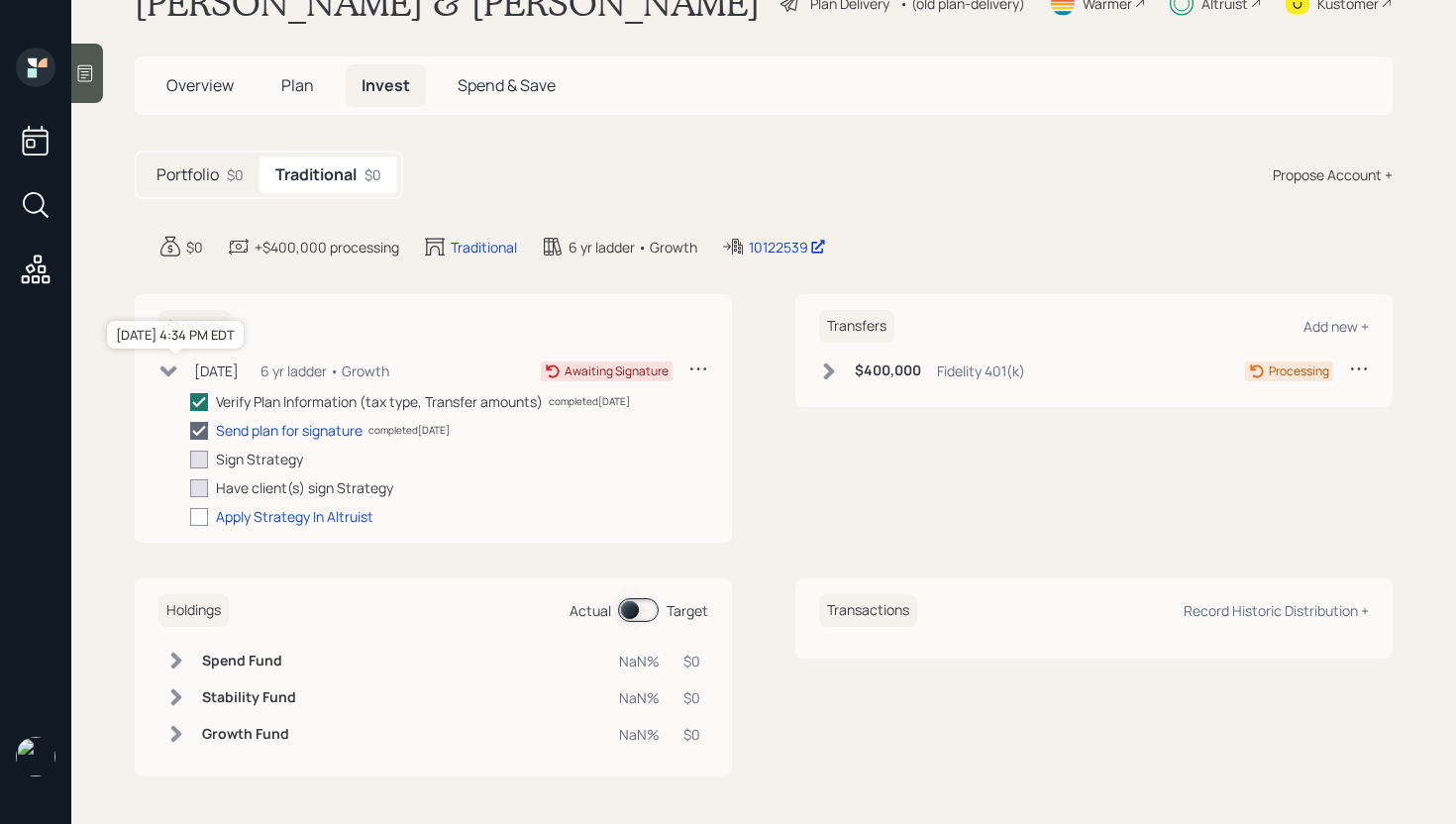 click on "[DATE]" at bounding box center [216, 370] 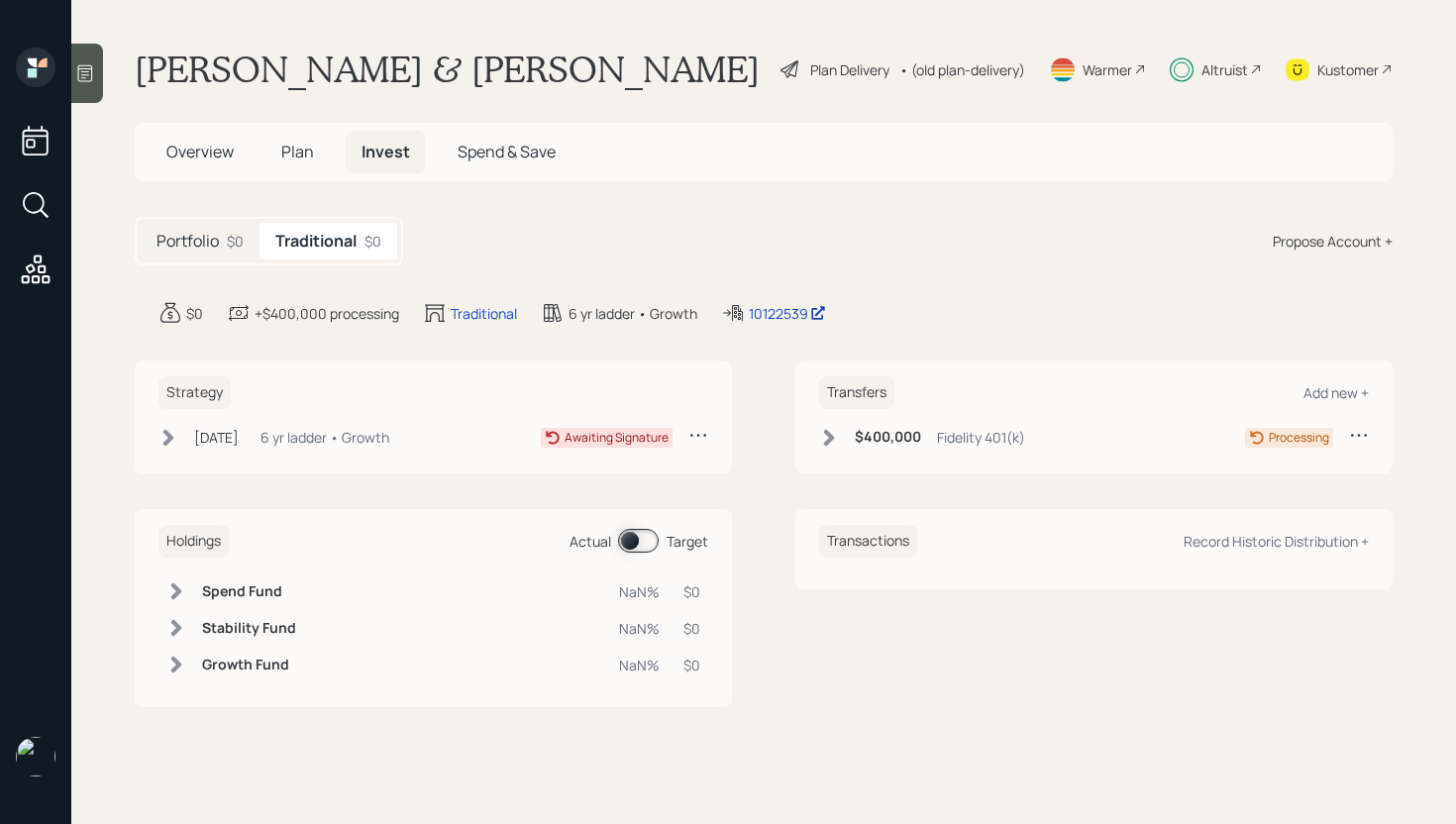 scroll, scrollTop: 0, scrollLeft: 0, axis: both 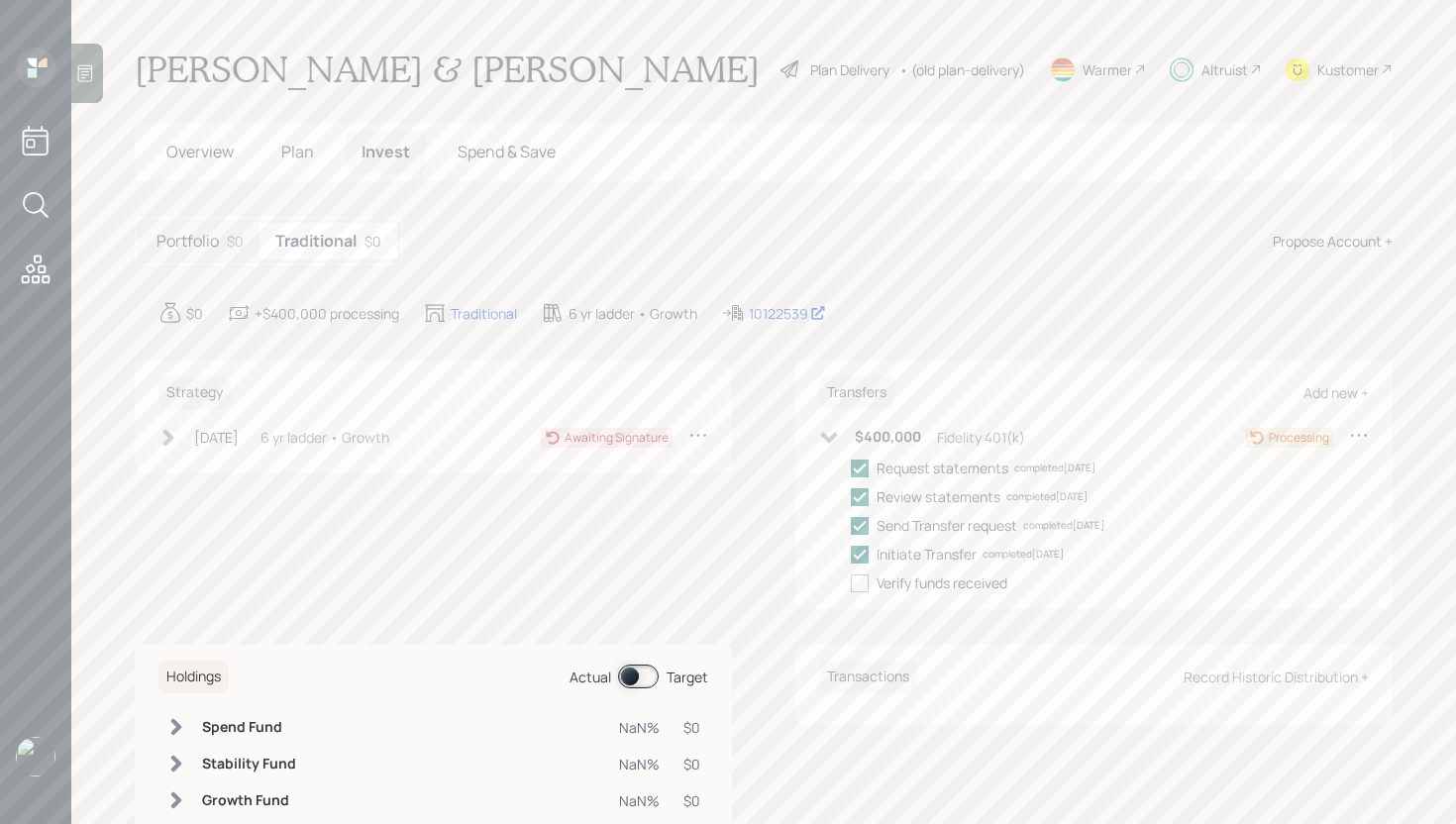 click 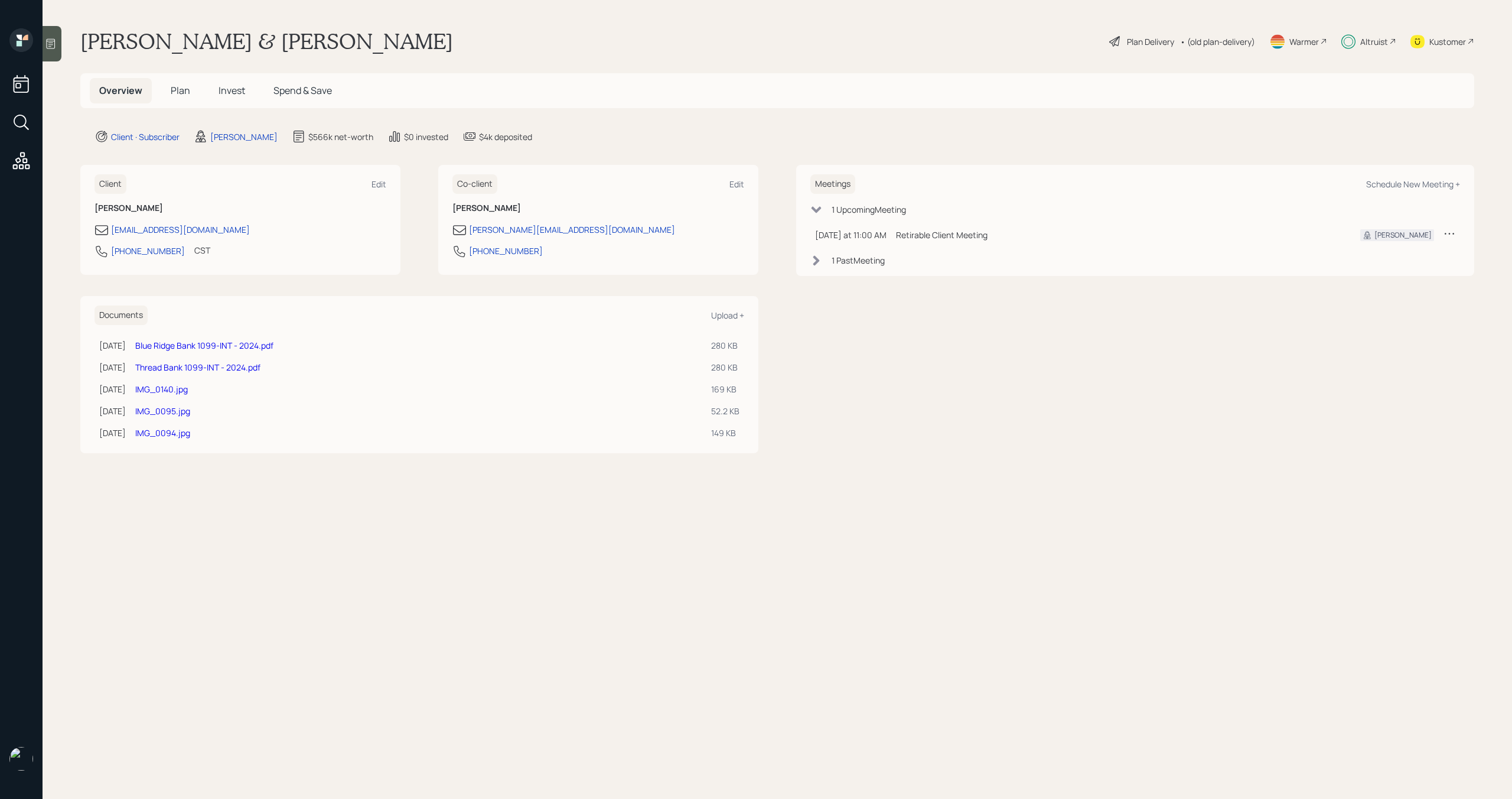 scroll, scrollTop: 0, scrollLeft: 0, axis: both 